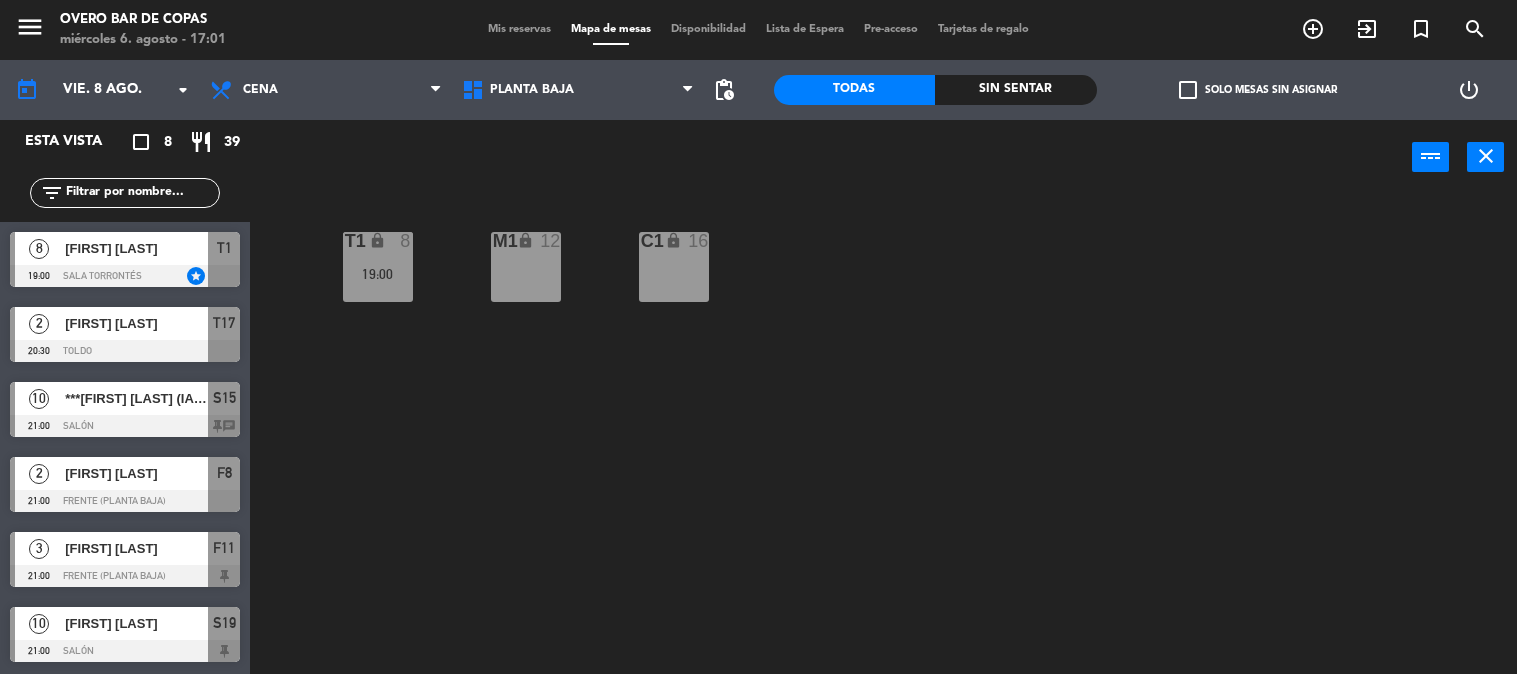 scroll, scrollTop: 0, scrollLeft: 0, axis: both 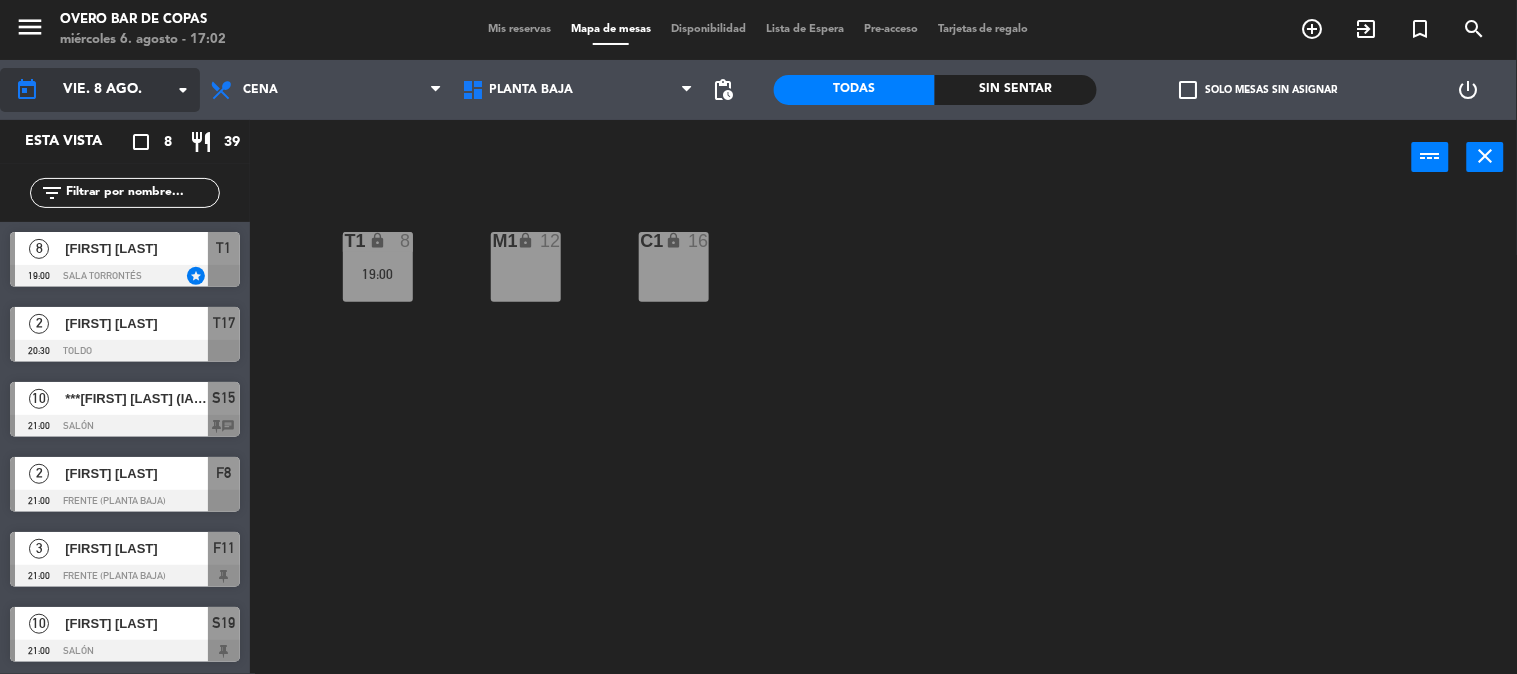 click on "vie. 8 ago." 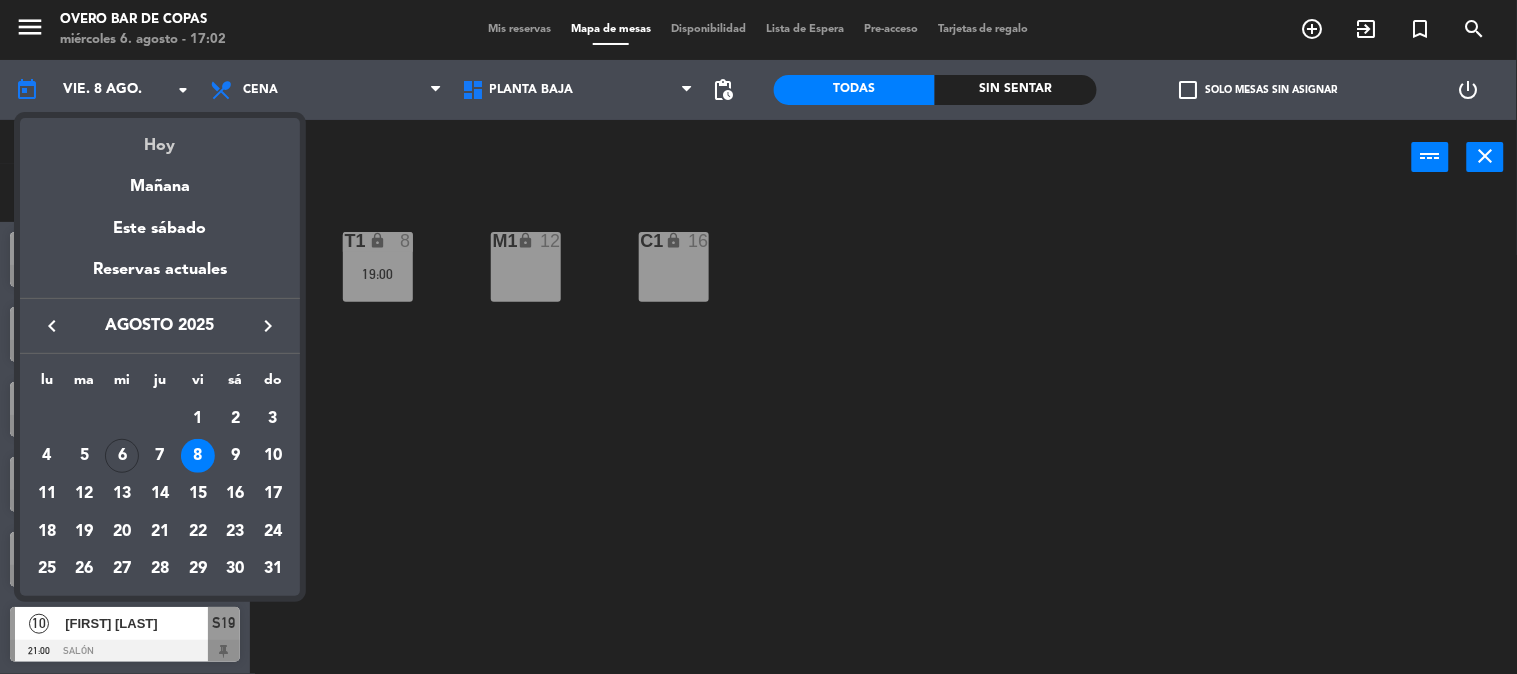click on "Hoy" at bounding box center [160, 138] 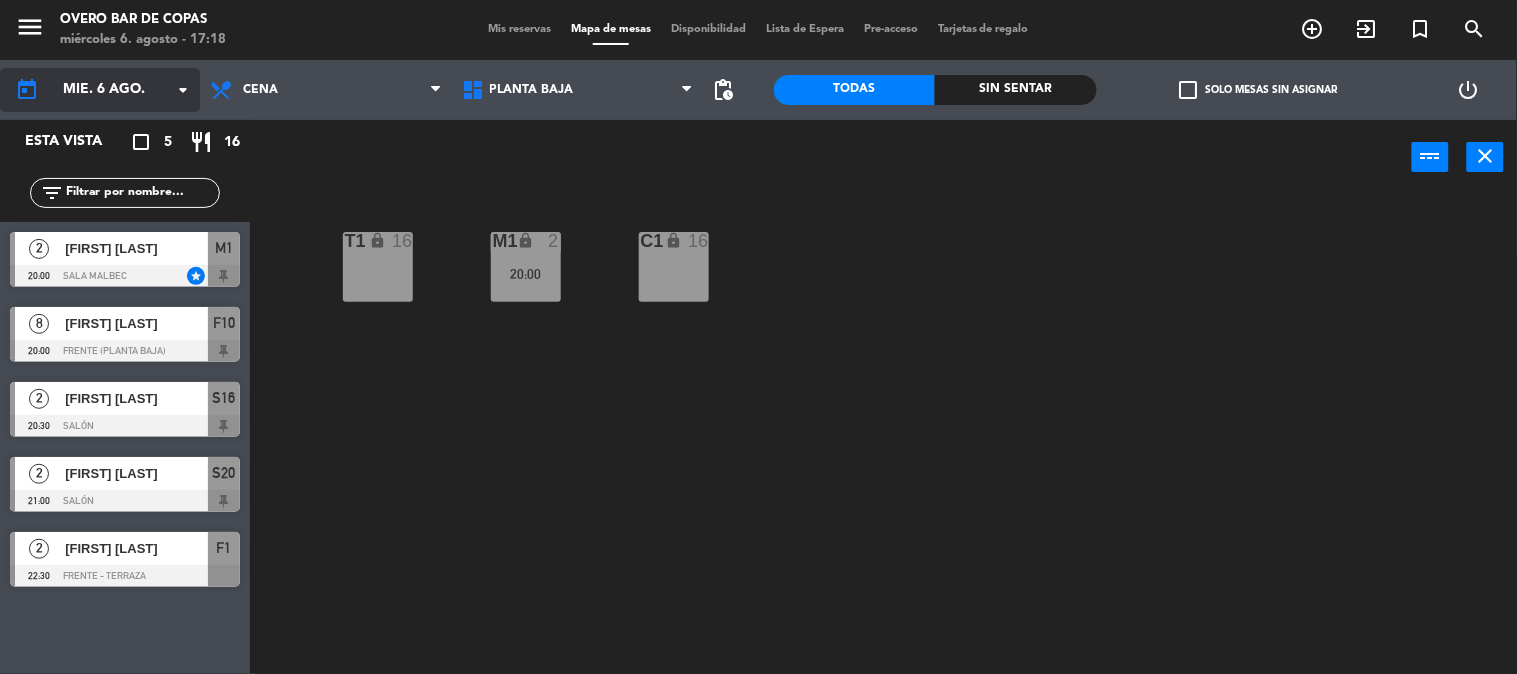 click on "mié. 6 ago." 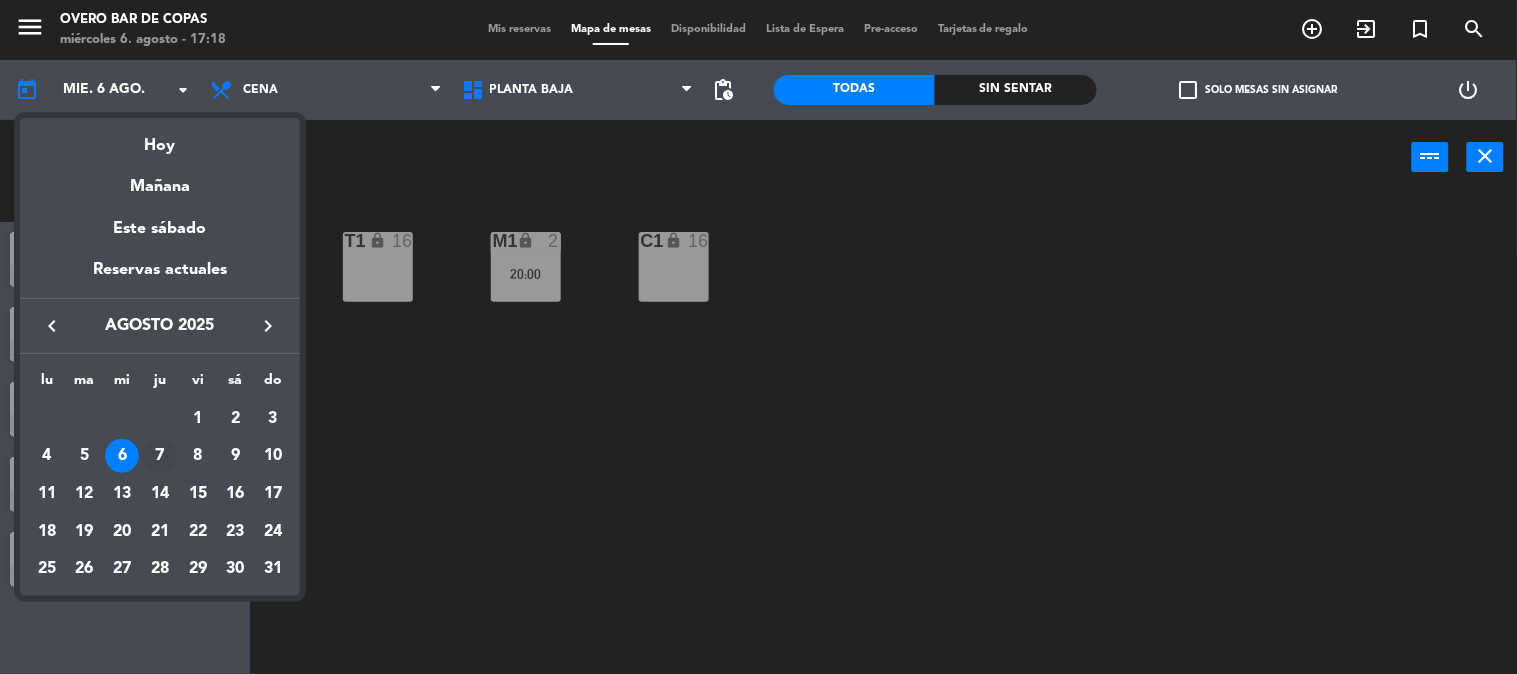 click on "7" at bounding box center [160, 456] 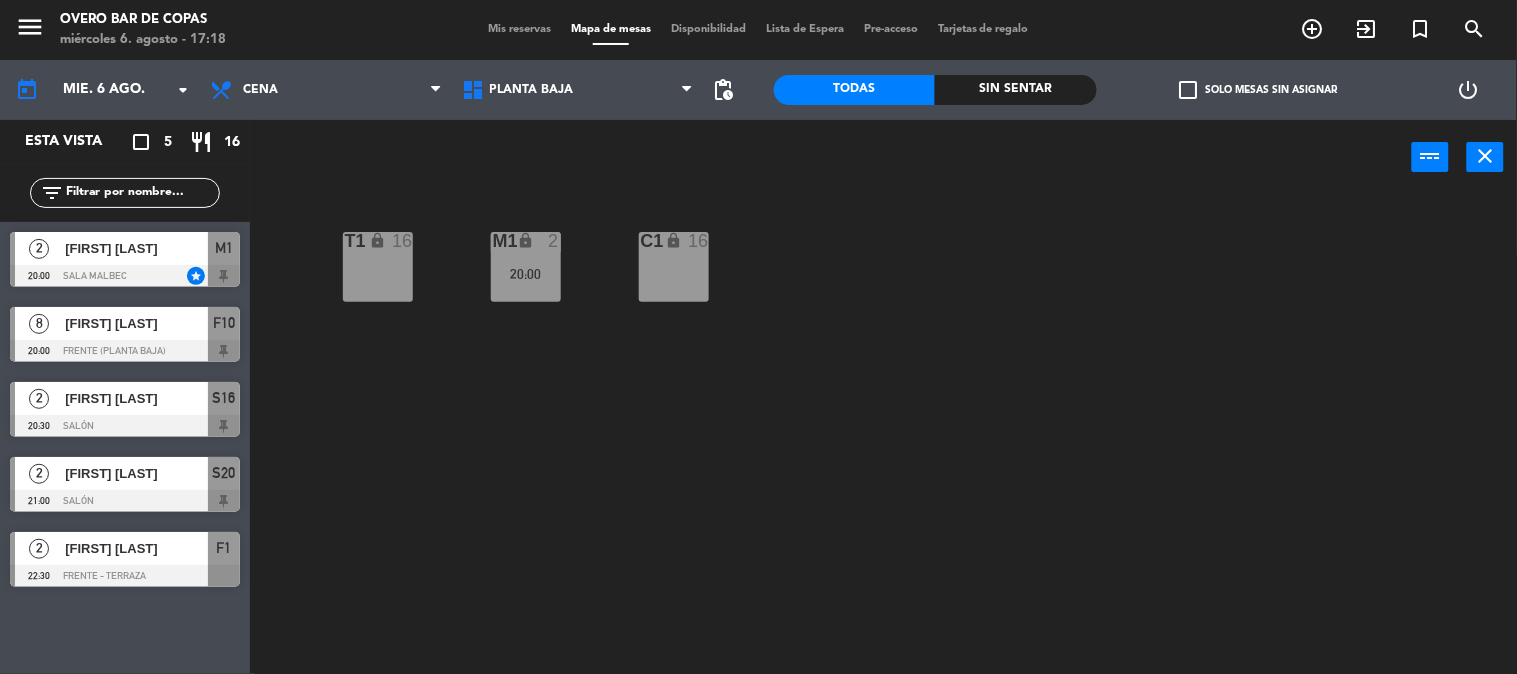 type on "jue. 7 ago." 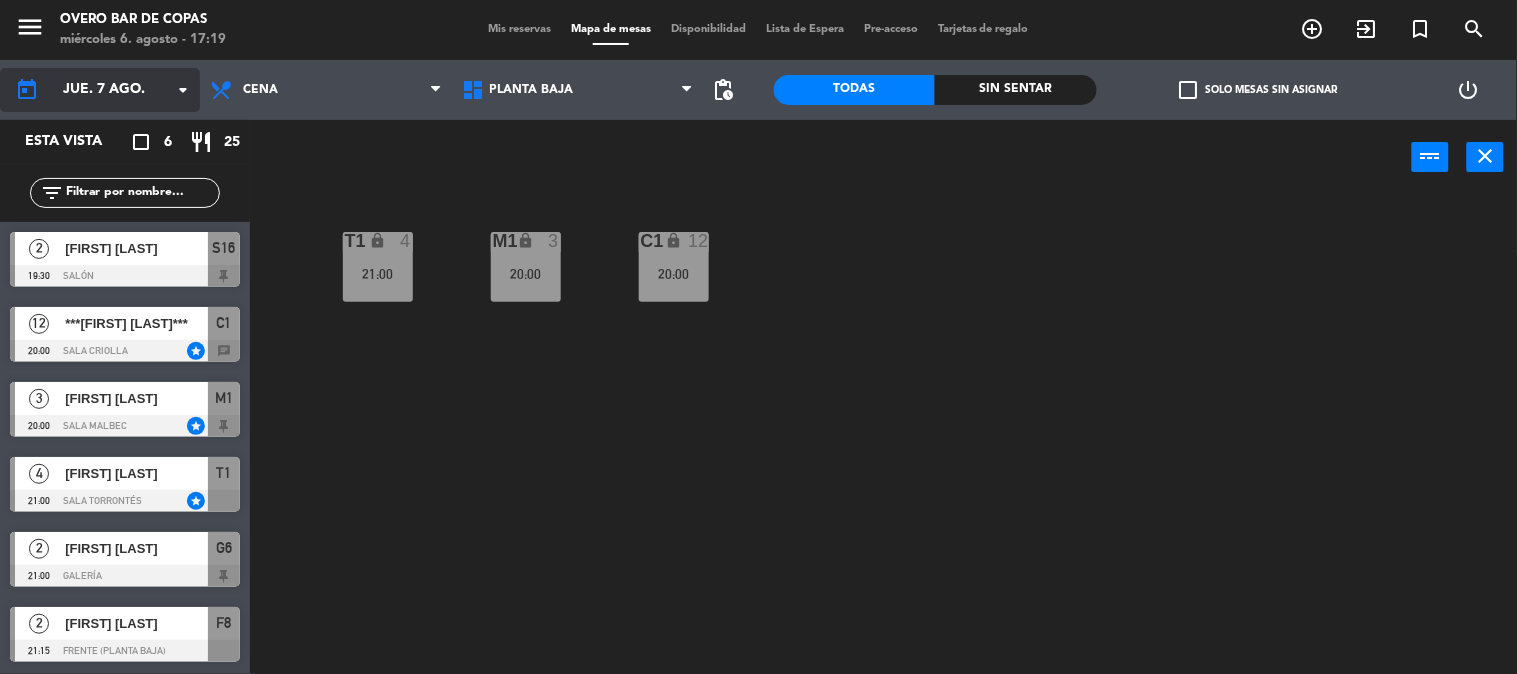 click on "jue. 7 ago." 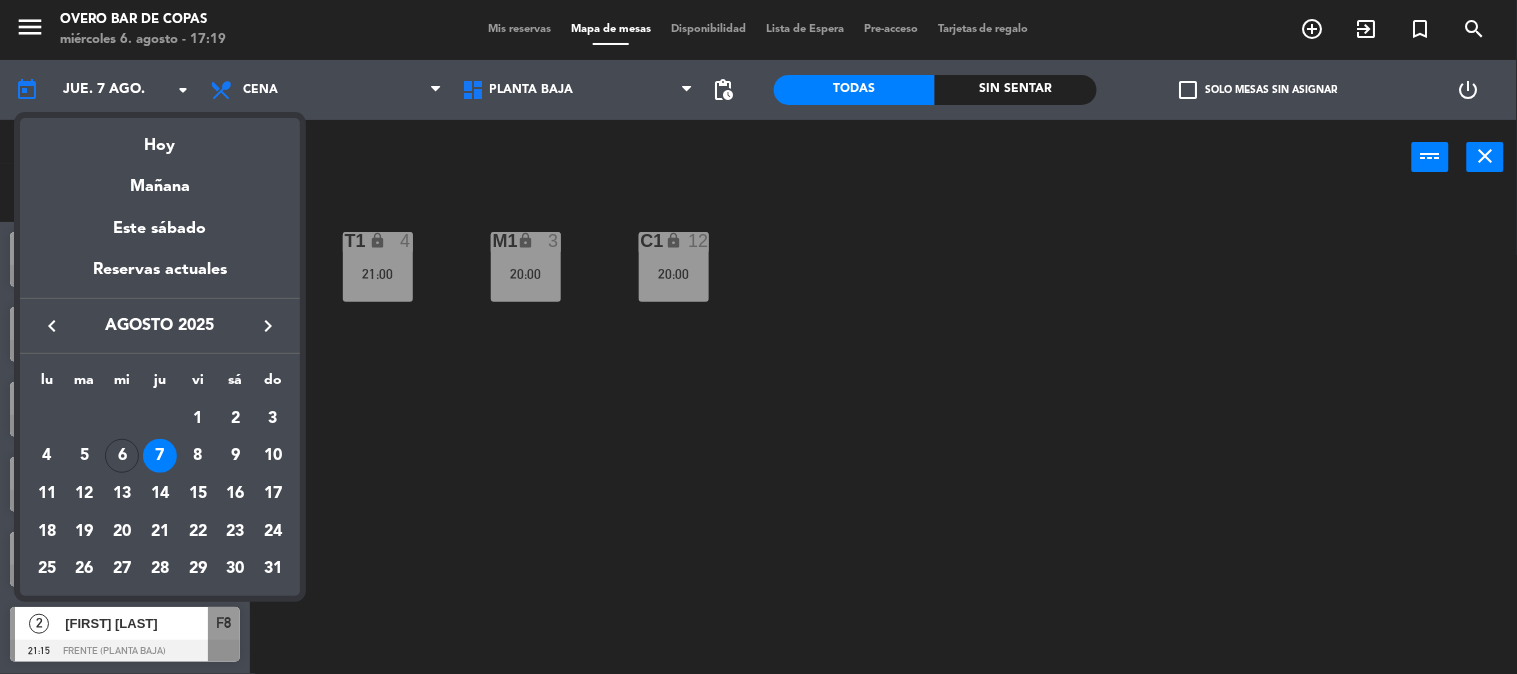 click at bounding box center (758, 337) 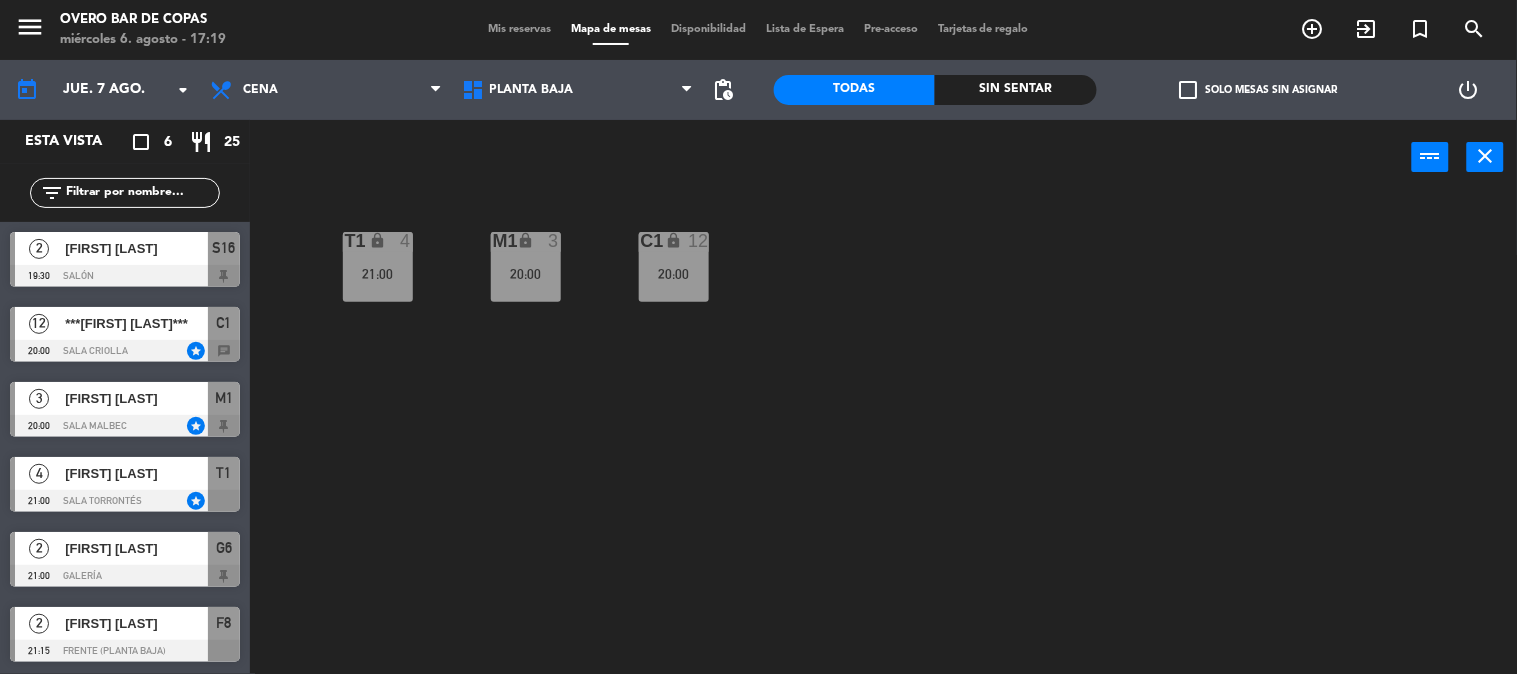 click on "***[FIRST] [LAST]***" at bounding box center [136, 323] 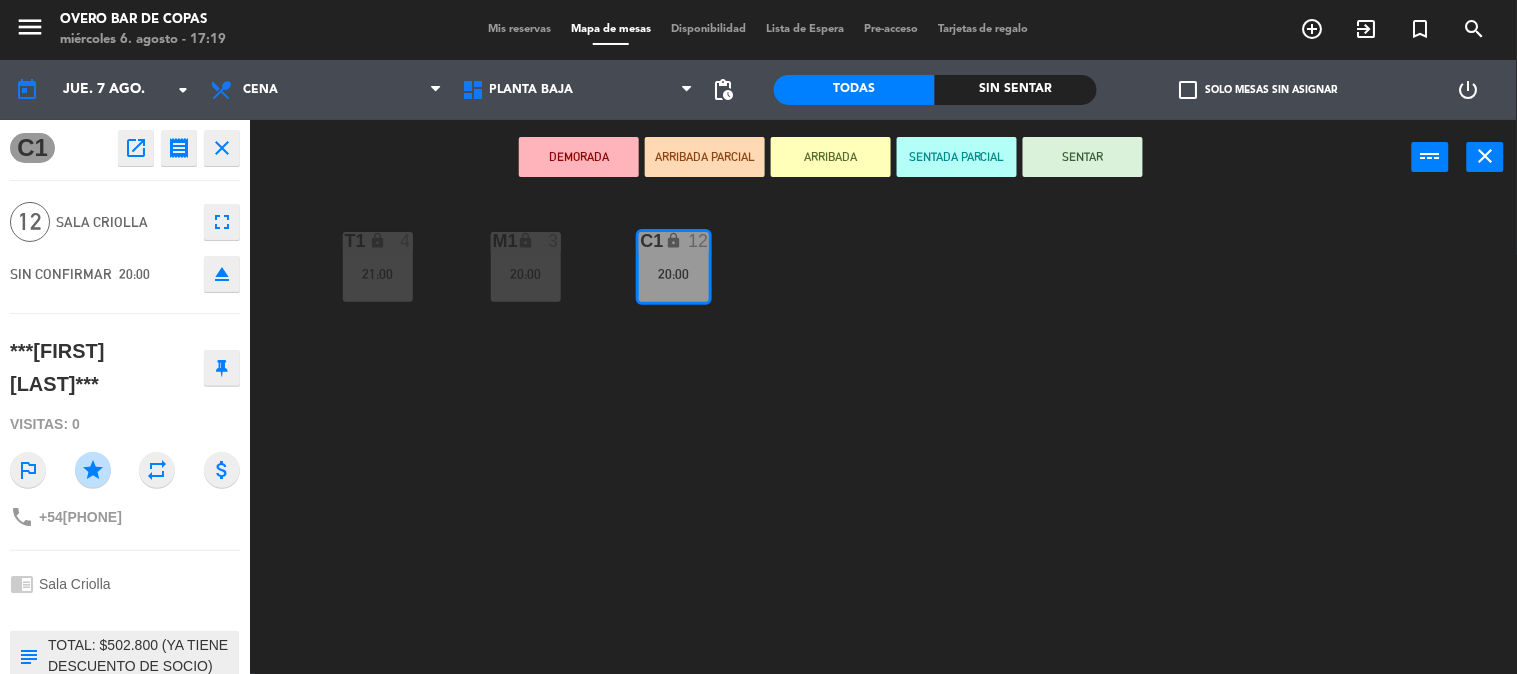 click on "open_in_new" 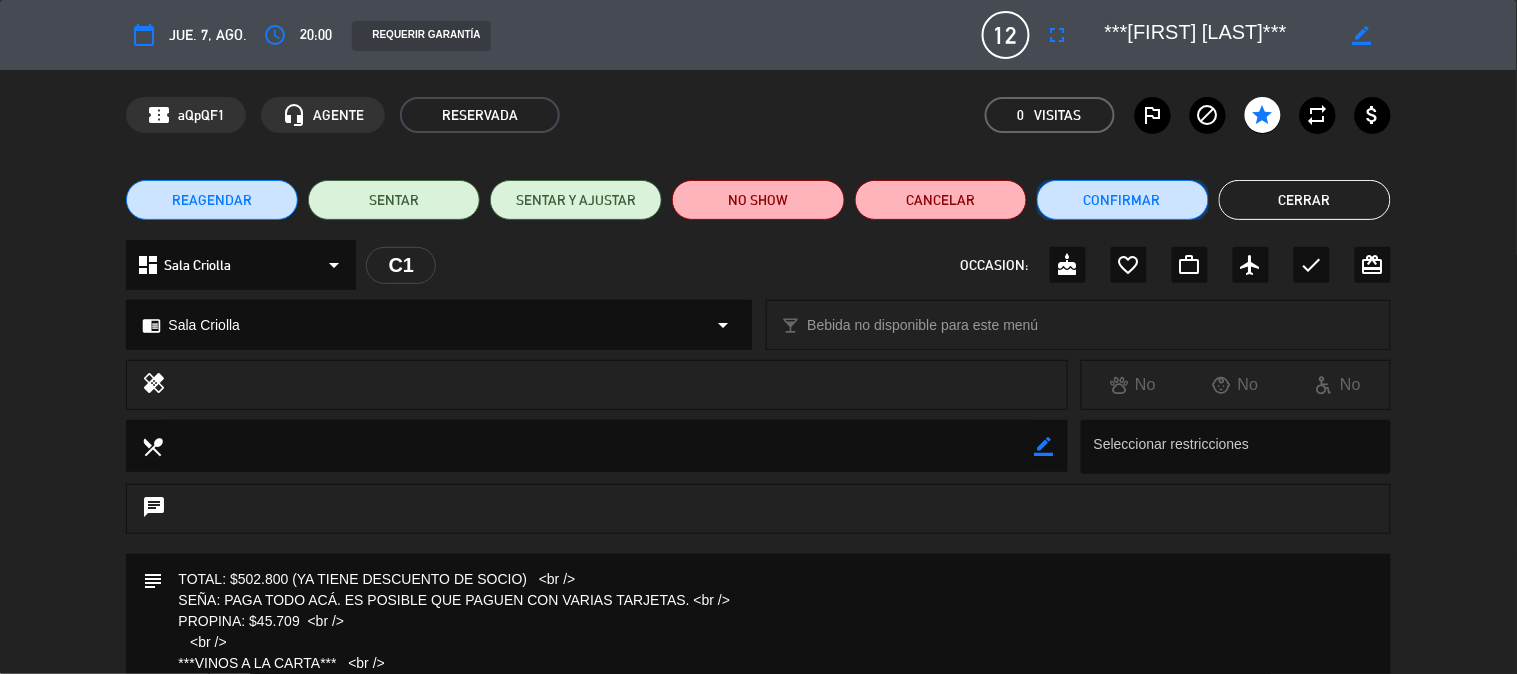 click on "Confirmar" 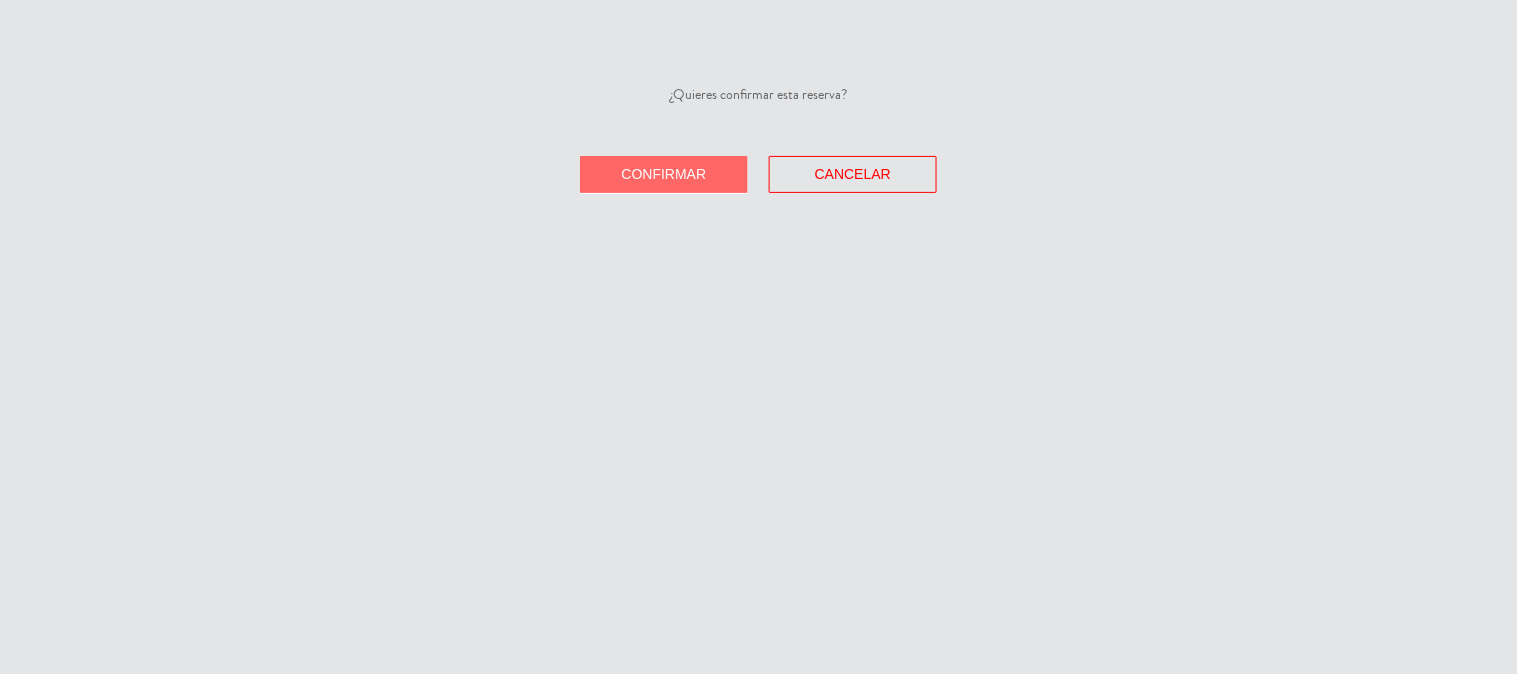 click on "Confirmar" 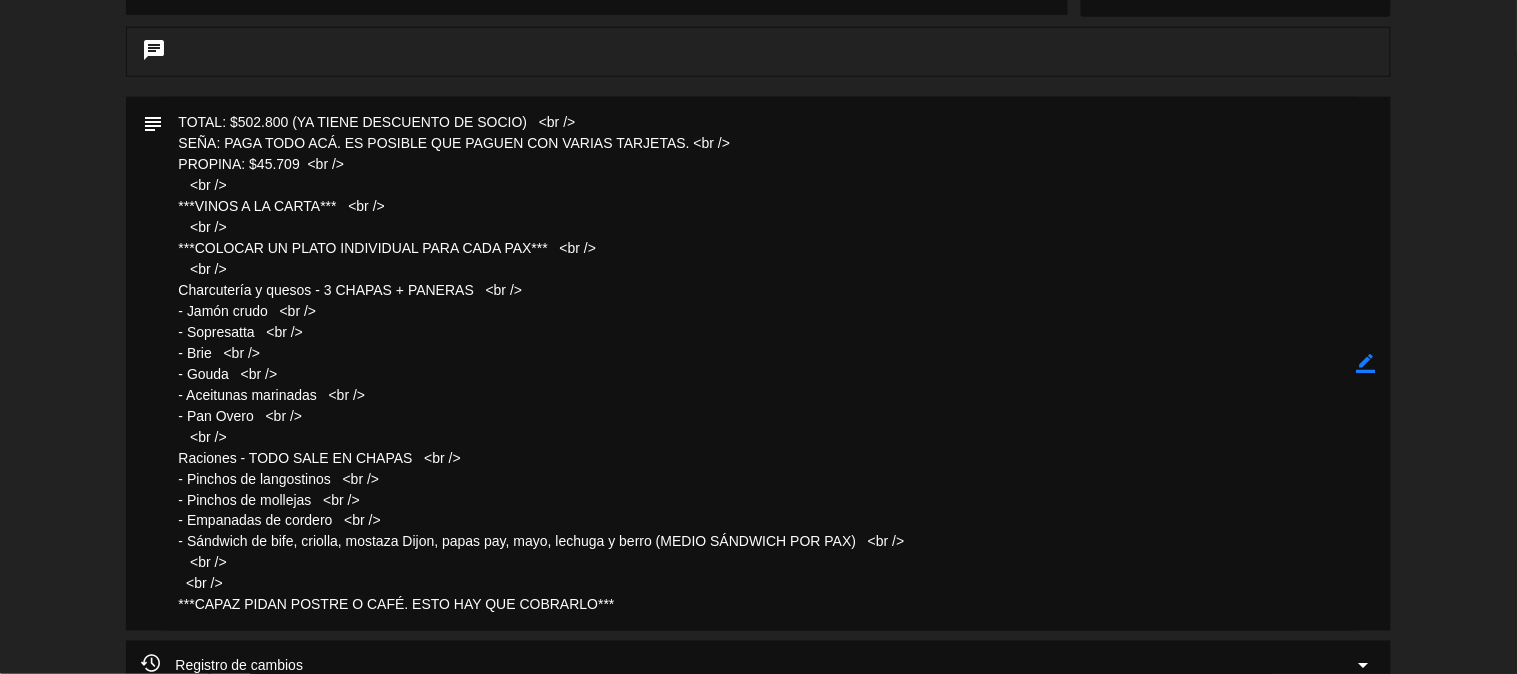 scroll, scrollTop: 458, scrollLeft: 0, axis: vertical 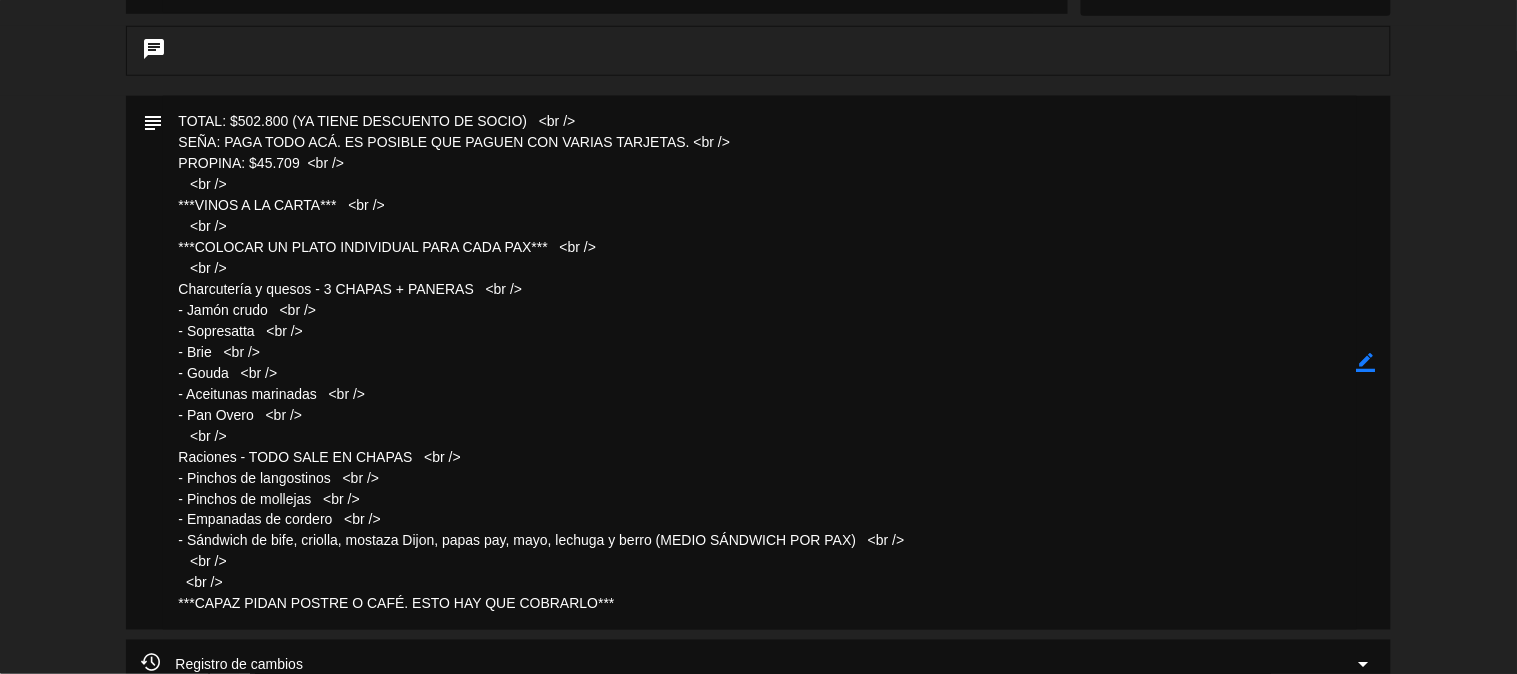 click on "border_color" 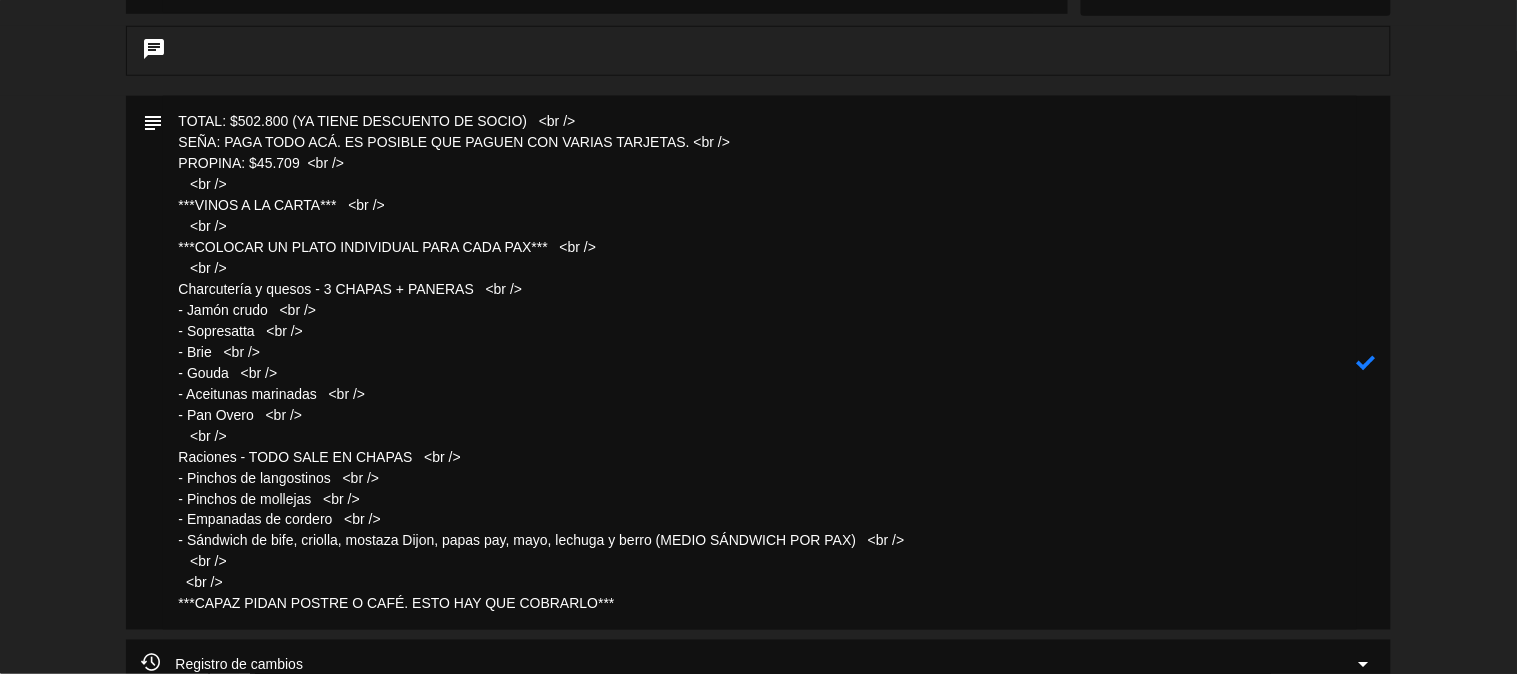 click 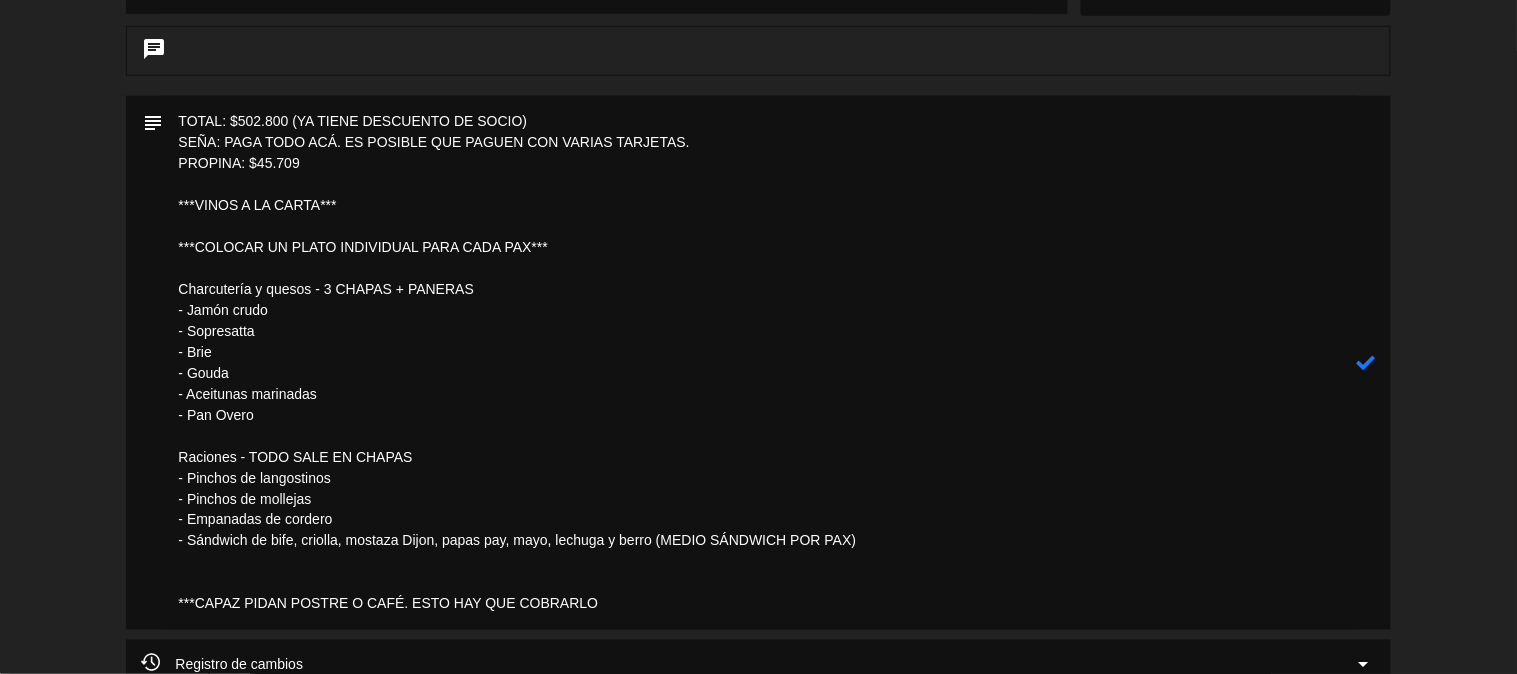 type on "TOTAL: $502.800 (YA TIENE DESCUENTO DE SOCIO)
SEÑA: PAGA TODO ACÁ. ES POSIBLE QUE PAGUEN CON VARIAS TARJETAS.
PROPINA: $45.709
***VINOS A LA CARTA***
***COLOCAR UN PLATO INDIVIDUAL PARA CADA PAX***
Charcutería y quesos - 3 CHAPAS + PANERAS
- Jamón crudo
- Sopresatta
- Brie
- Gouda
- Aceitunas marinadas
- Pan Overo
Raciones - TODO SALE EN CHAPAS
- Pinchos de langostinos
- Pinchos de mollejas
- Empanadas de cordero
- Sándwich de bife, criolla, mostaza Dijon, papas pay, mayo, lechuga y berro (MEDIO SÁNDWICH POR PAX)
***CAPAZ PIDAN POSTRE O CAFÉ. ESTO HAY QUE COBRARLO" 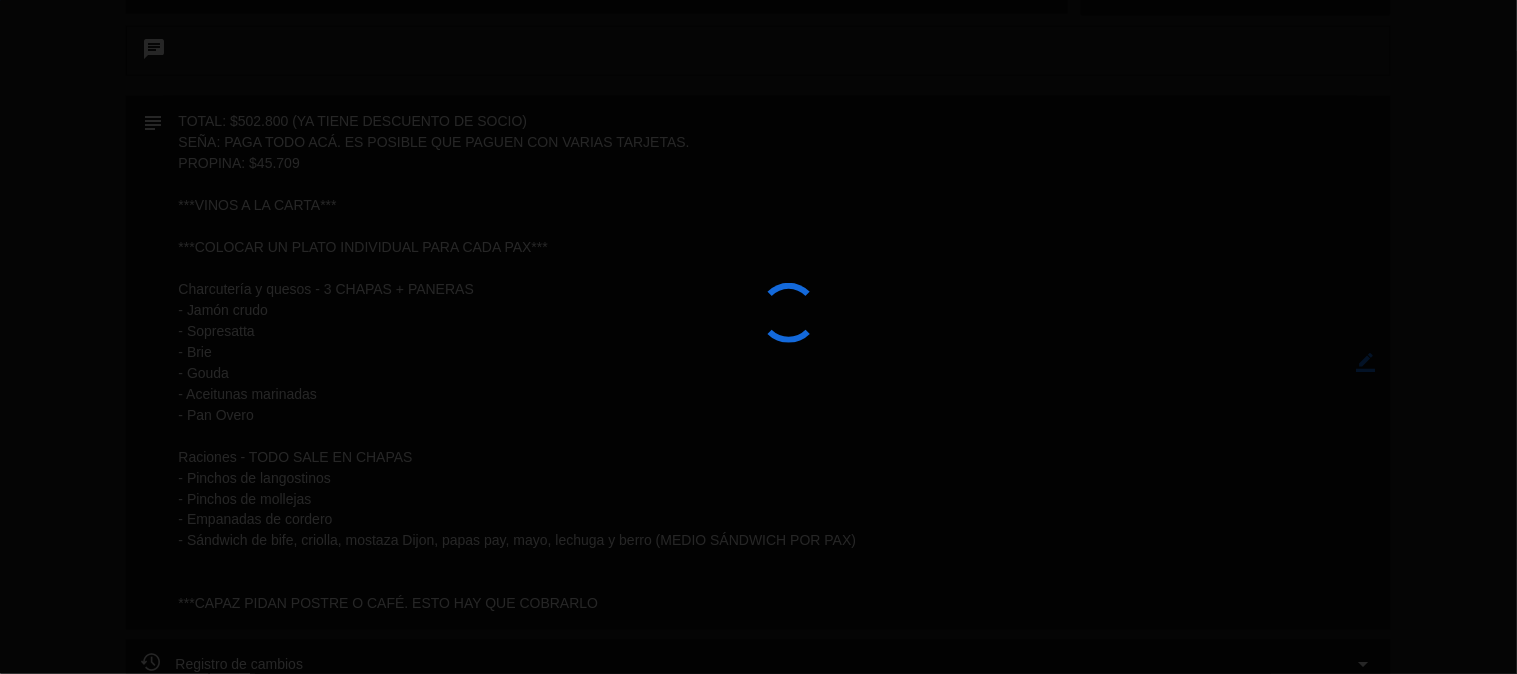 type on "TOTAL: $502.800 (YA TIENE DESCUENTO DE SOCIO)   <br />
SEÑA: PAGA TODO ACÁ. ES POSIBLE QUE PAGUEN CON VARIAS TARJETAS. <br />
PROPINA: $45.709  <br />
<br />
***VINOS A LA CARTA***   <br />
<br />
***COLOCAR UN PLATO INDIVIDUAL PARA CADA PAX***   <br />
<br />
Charcutería y quesos - 3 CHAPAS + PANERAS   <br />
- Jamón crudo   <br />
- Sopresatta   <br />
- Brie   <br />
- Gouda   <br />
- Aceitunas marinadas   <br />
- Pan Overo   <br />
<br />
Raciones - TODO SALE EN CHAPAS   <br />
- Pinchos de langostinos   <br />
- Pinchos de mollejas   <br />
- Empanadas de cordero   <br />
- Sándwich de bife, criolla, mostaza Dijon, papas pay, mayo, lechuga y berro (MEDIO SÁNDWICH POR PAX)   <br />
<br />
<br />
***CAPAZ PIDAN POSTRE O CAFÉ. ESTO HAY QUE COBRARLO***" 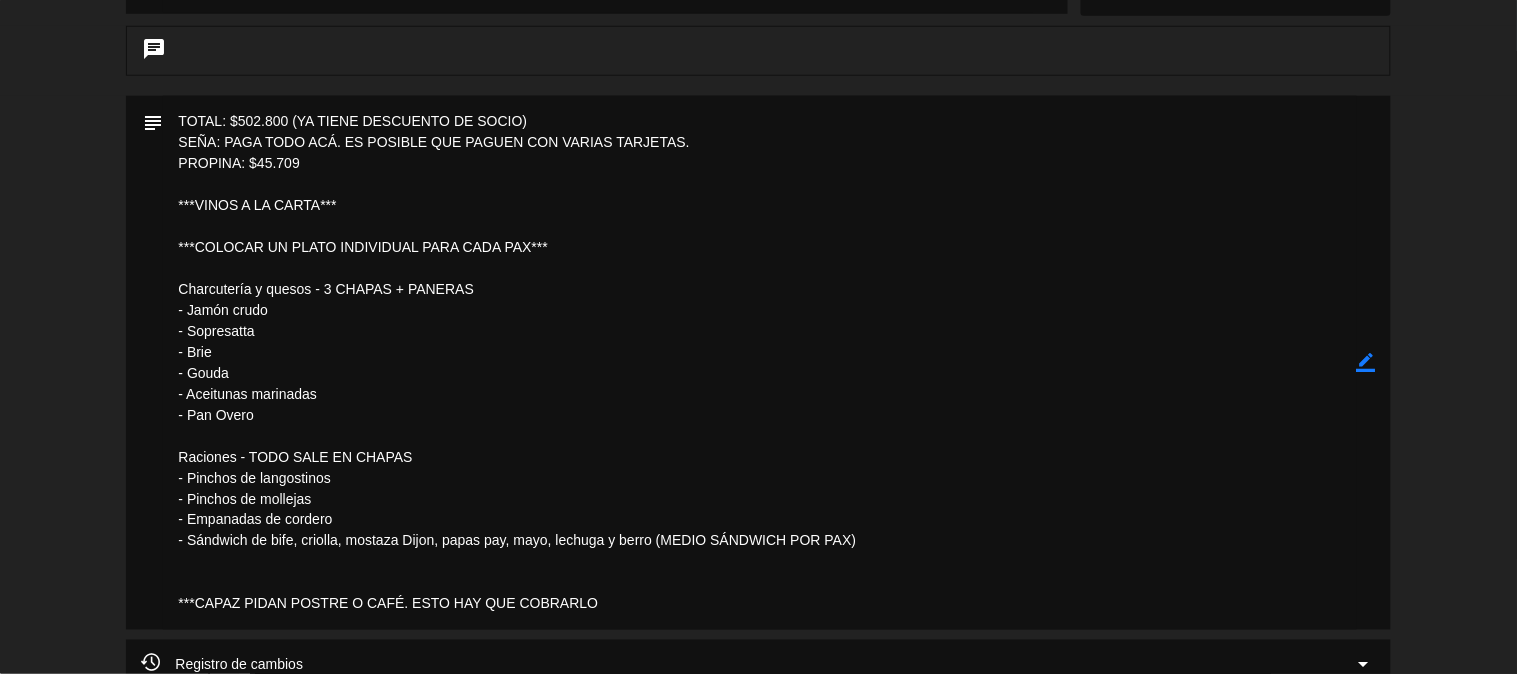 scroll, scrollTop: 0, scrollLeft: 0, axis: both 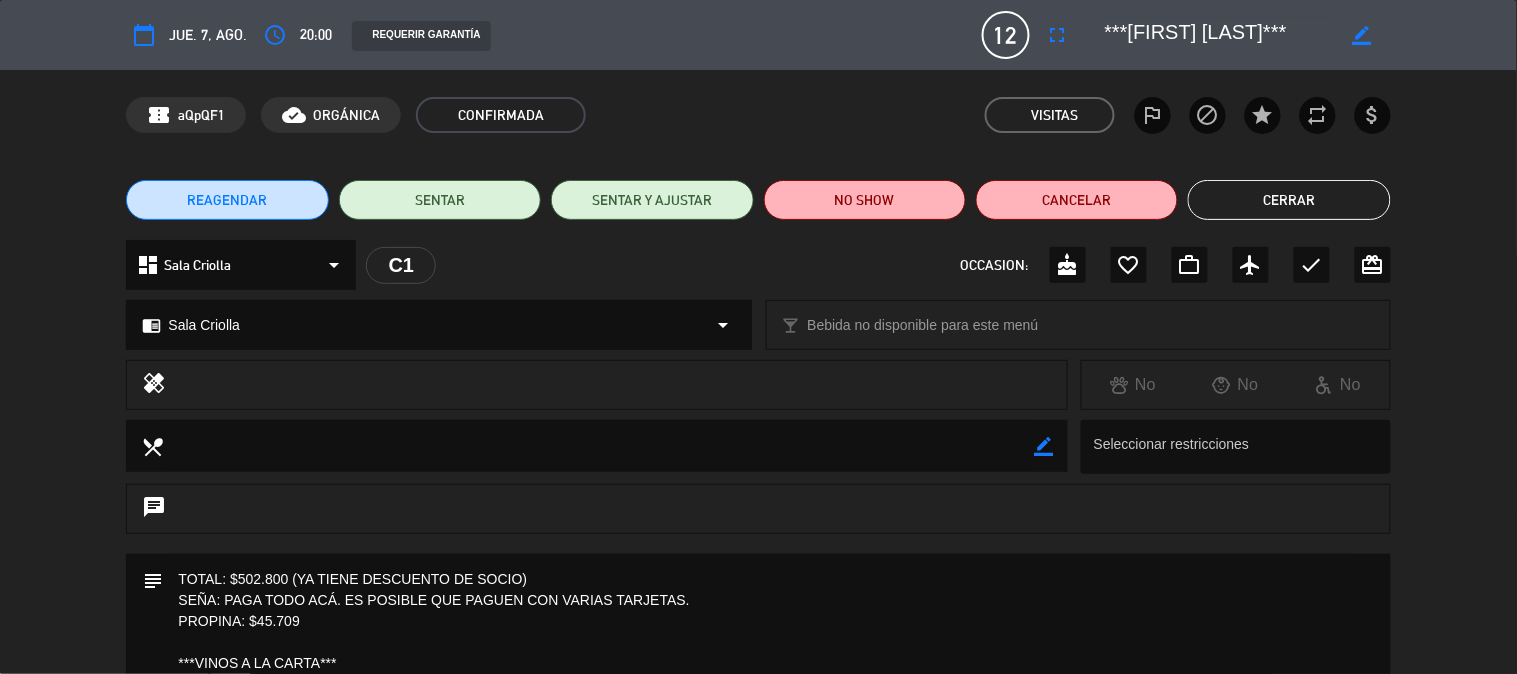 click on "Cerrar" 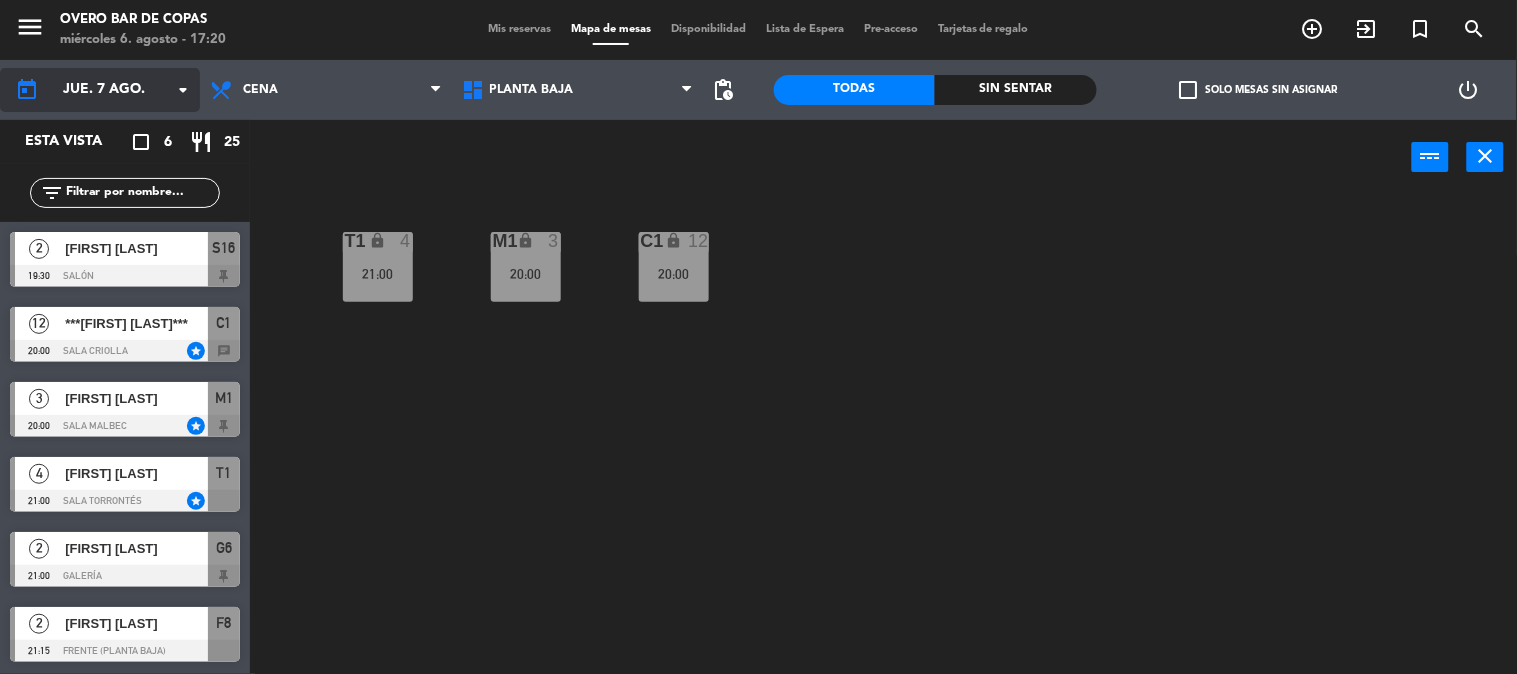 click on "jue. 7 ago." 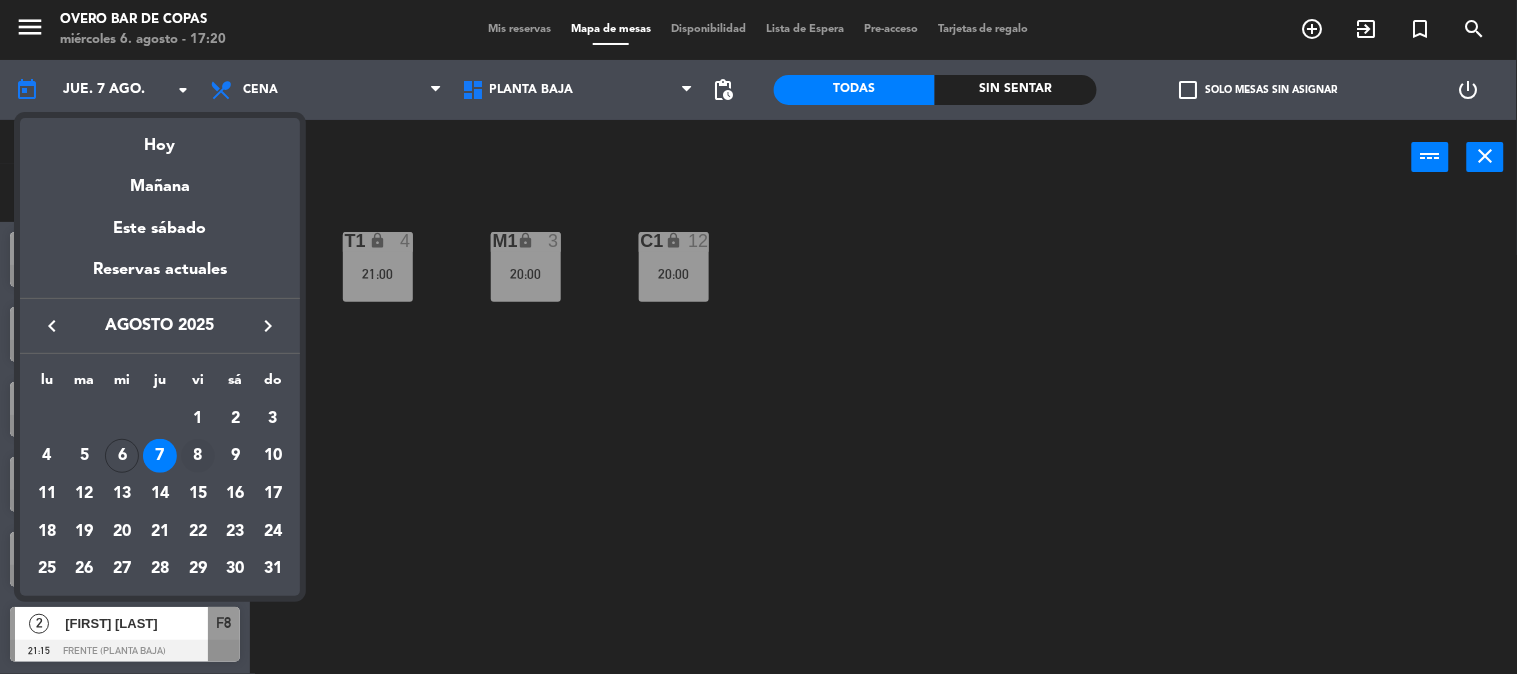click on "8" at bounding box center [198, 456] 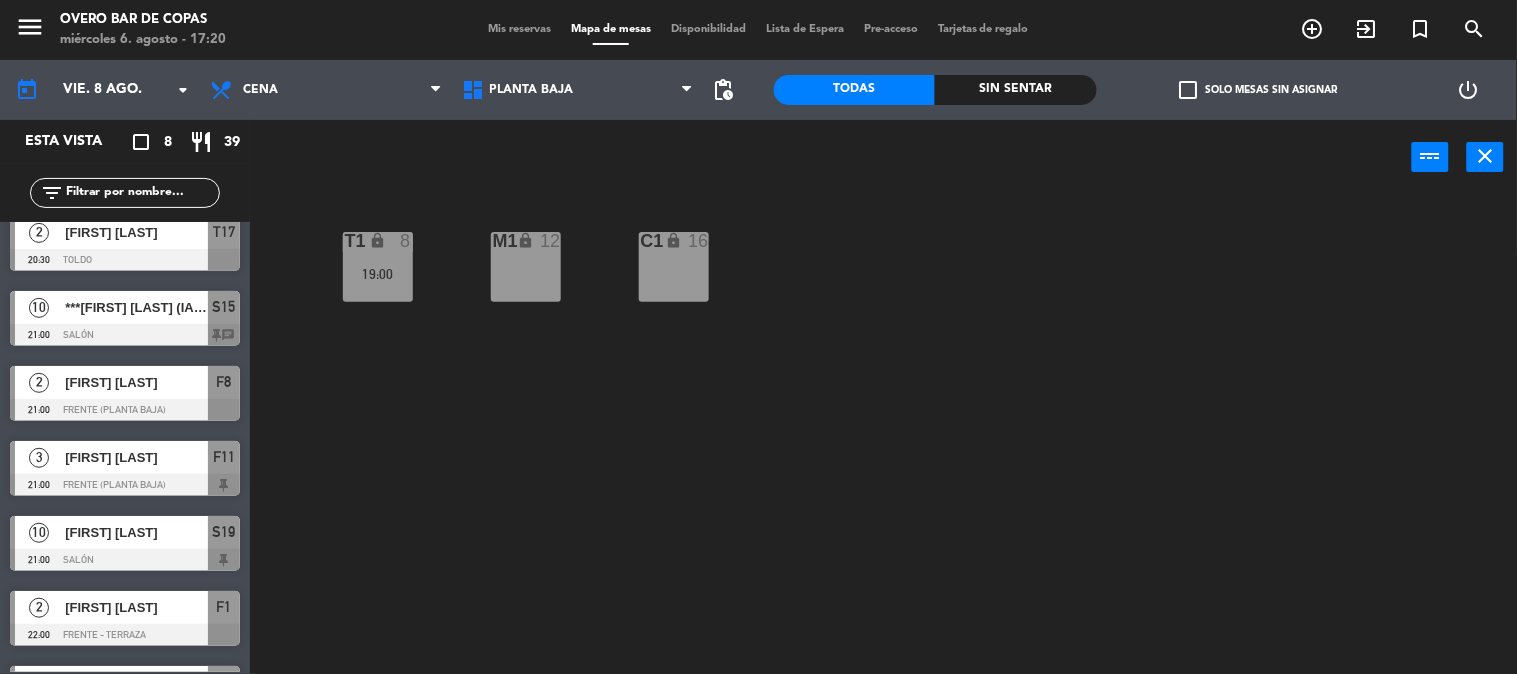 scroll, scrollTop: 150, scrollLeft: 0, axis: vertical 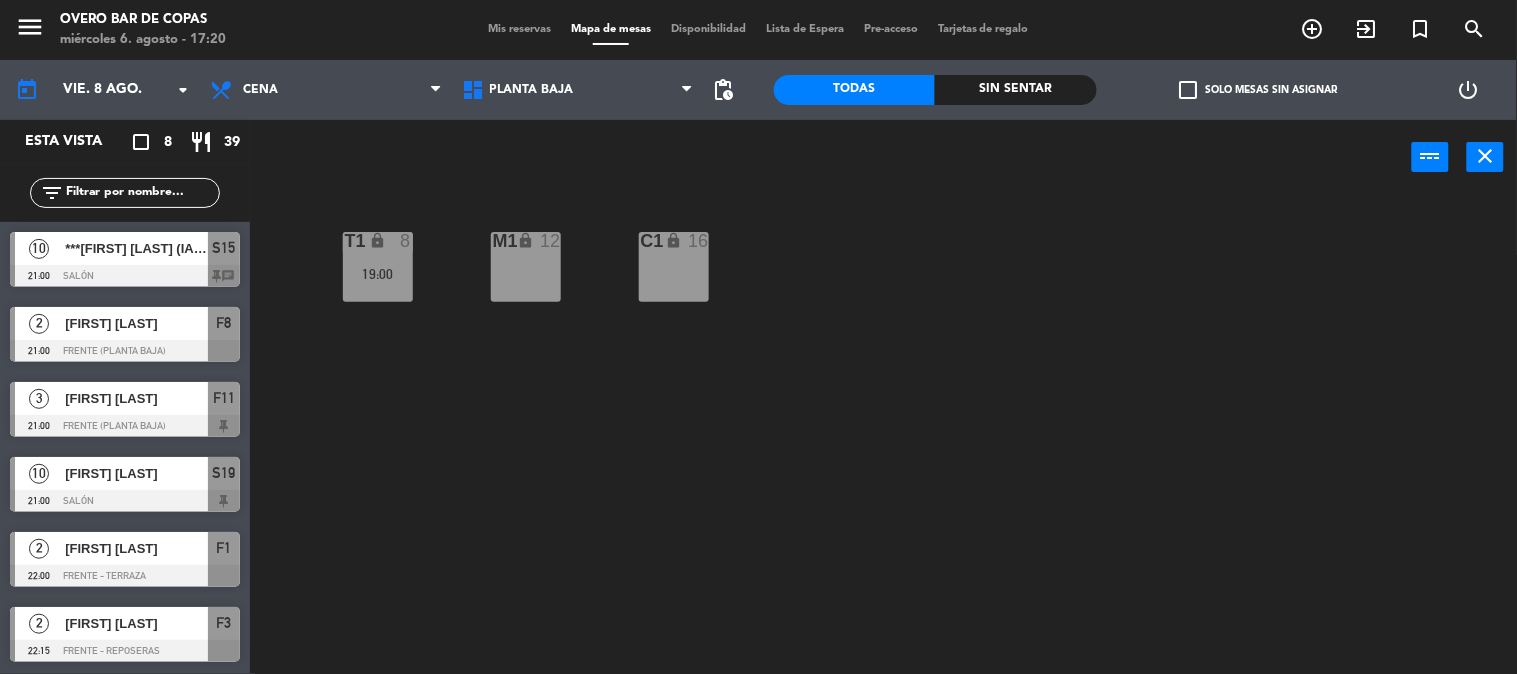 click at bounding box center (125, 276) 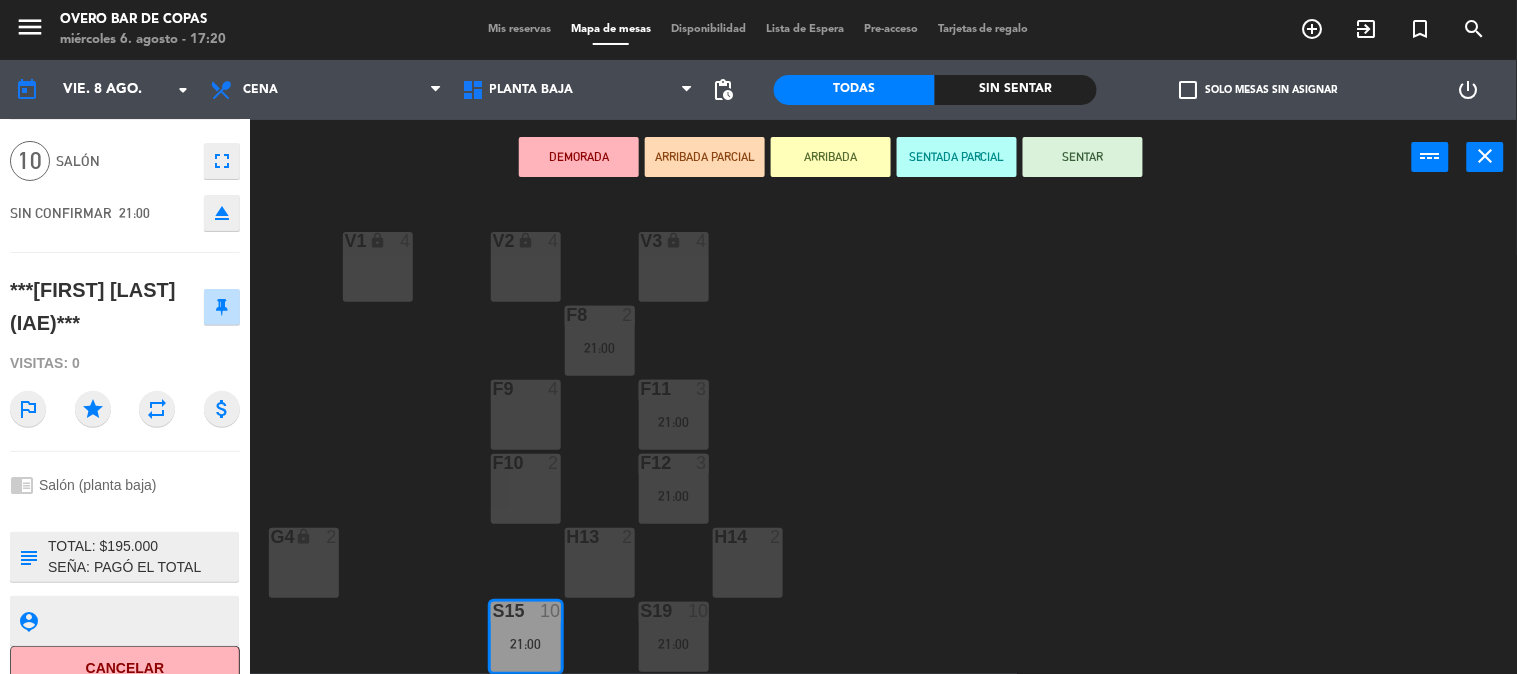 scroll, scrollTop: 87, scrollLeft: 0, axis: vertical 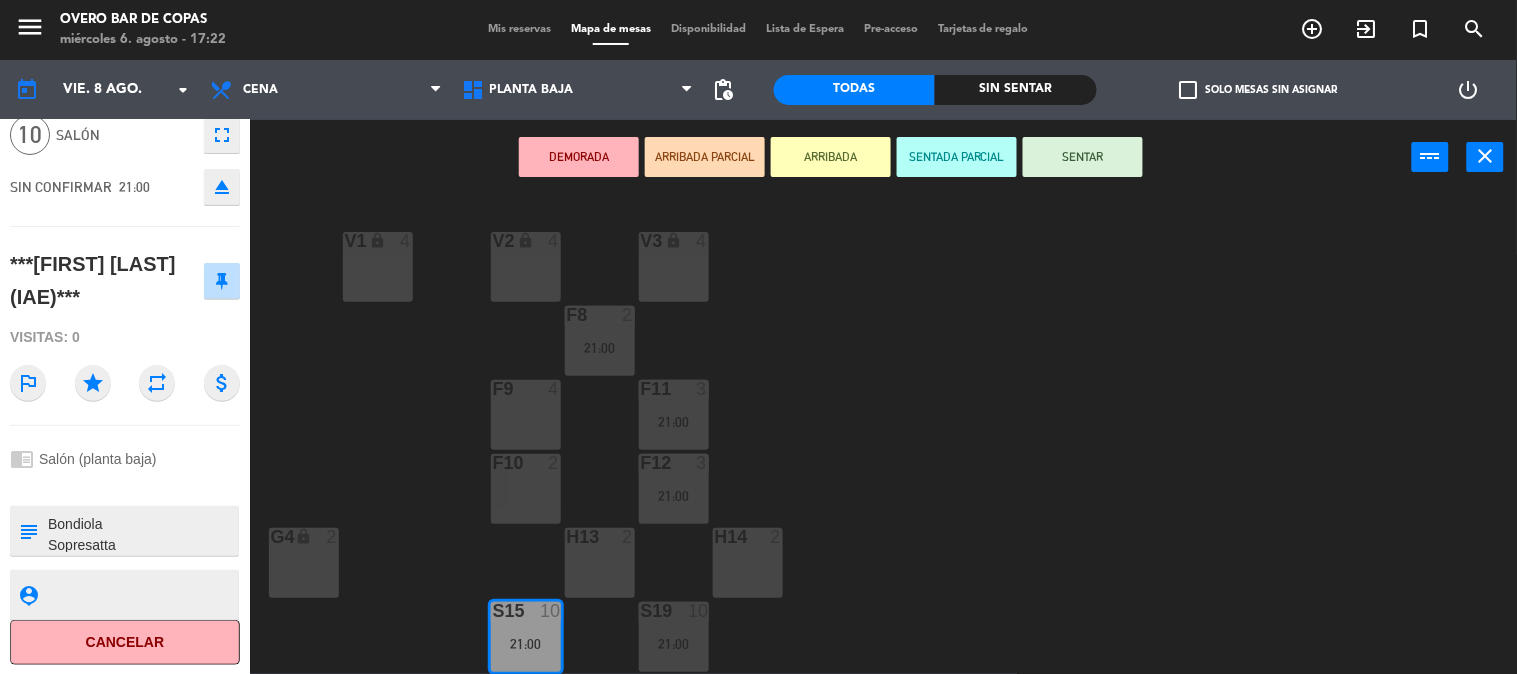 click on "V1 lock  4  V2 lock  4  V3 lock  4  F8  2   21:00  F9  4  F11  3   21:00  F10  2  F12  3   21:00  G4 lock  2  H13  2  H14  2  S15  10   21:00  S19  10   21:00  G5 lock  4  S16 lock  10   21:00  S20 lock  10   21:00  G6 block  4  S17 lock  10   21:00  S21 lock  10   21:00  S22  10   21:00  S18  10   21:00  G7 lock  2  B23  2  B24 lock  2" 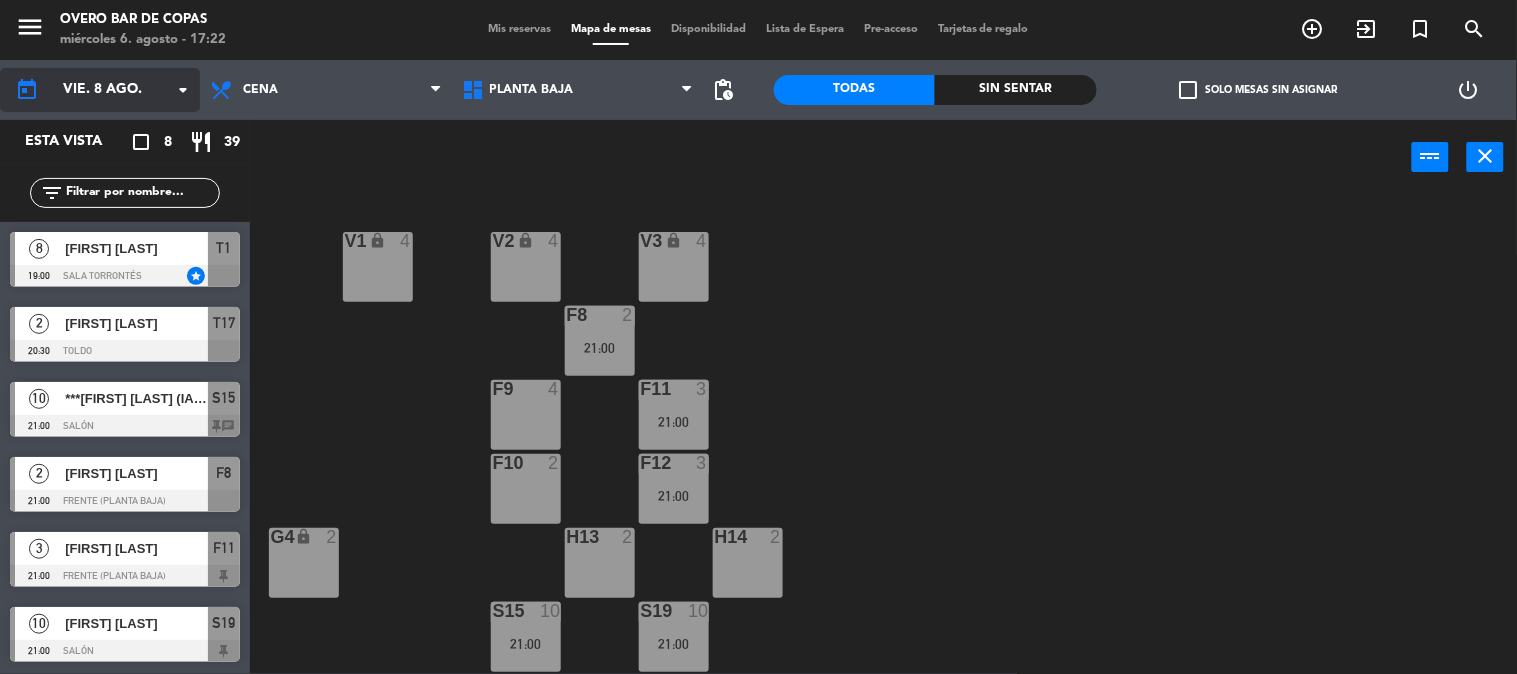 click on "vie. 8 ago." 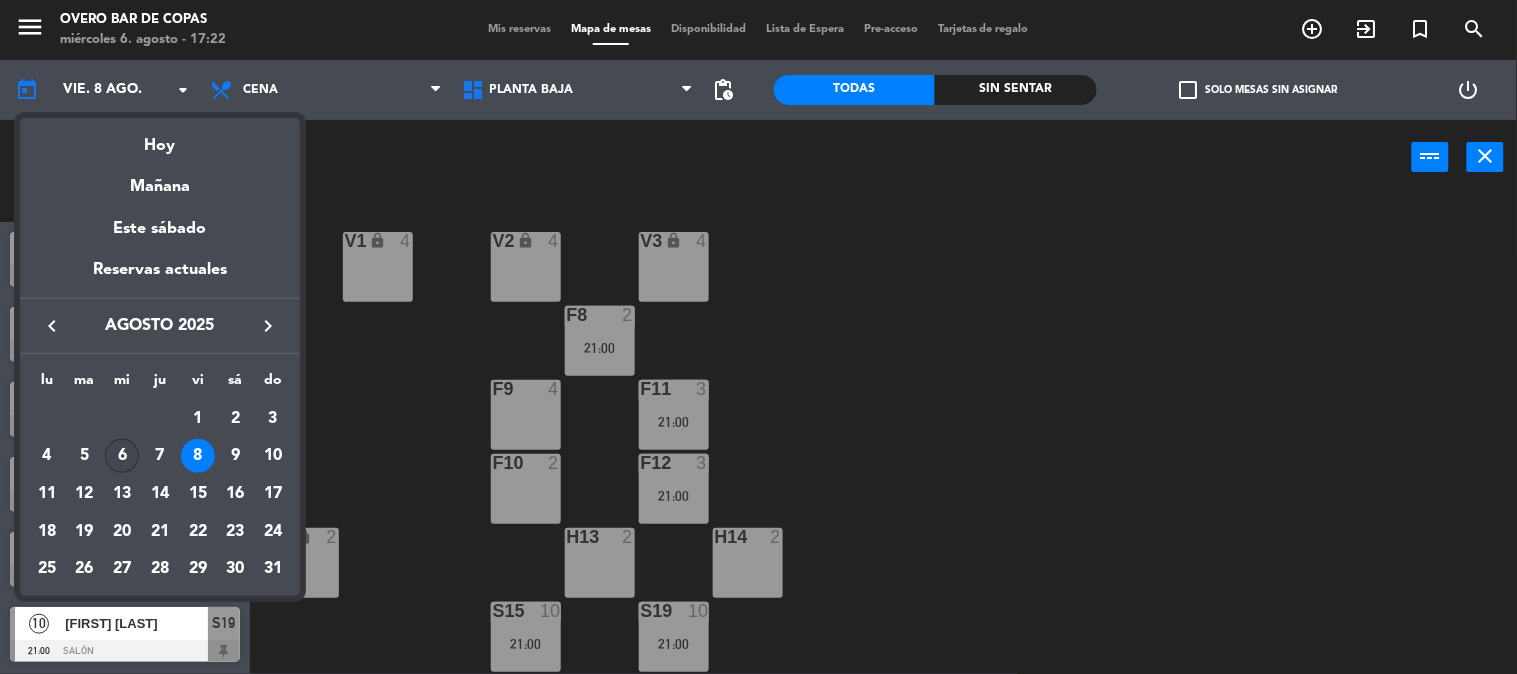 click on "6" at bounding box center [122, 456] 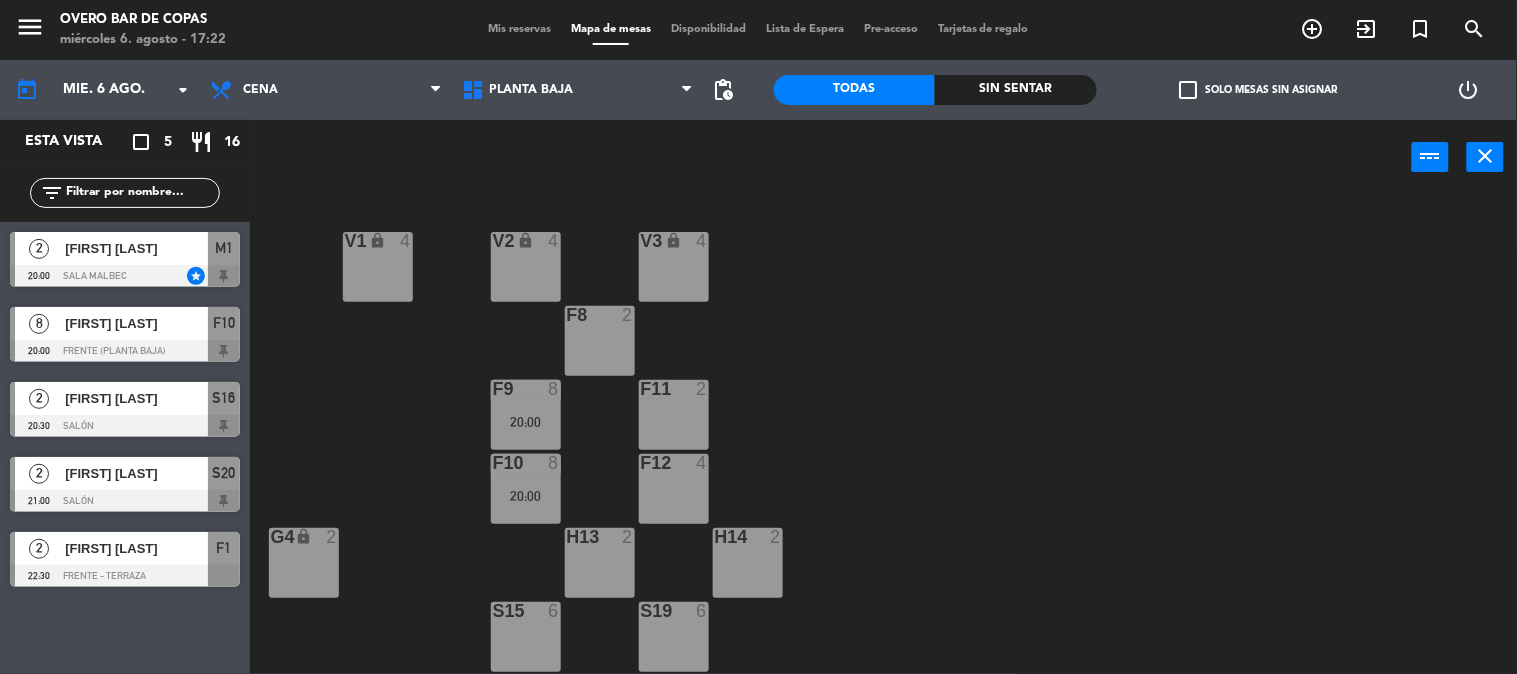 click on "[FIRST] [LAST]" at bounding box center [136, 248] 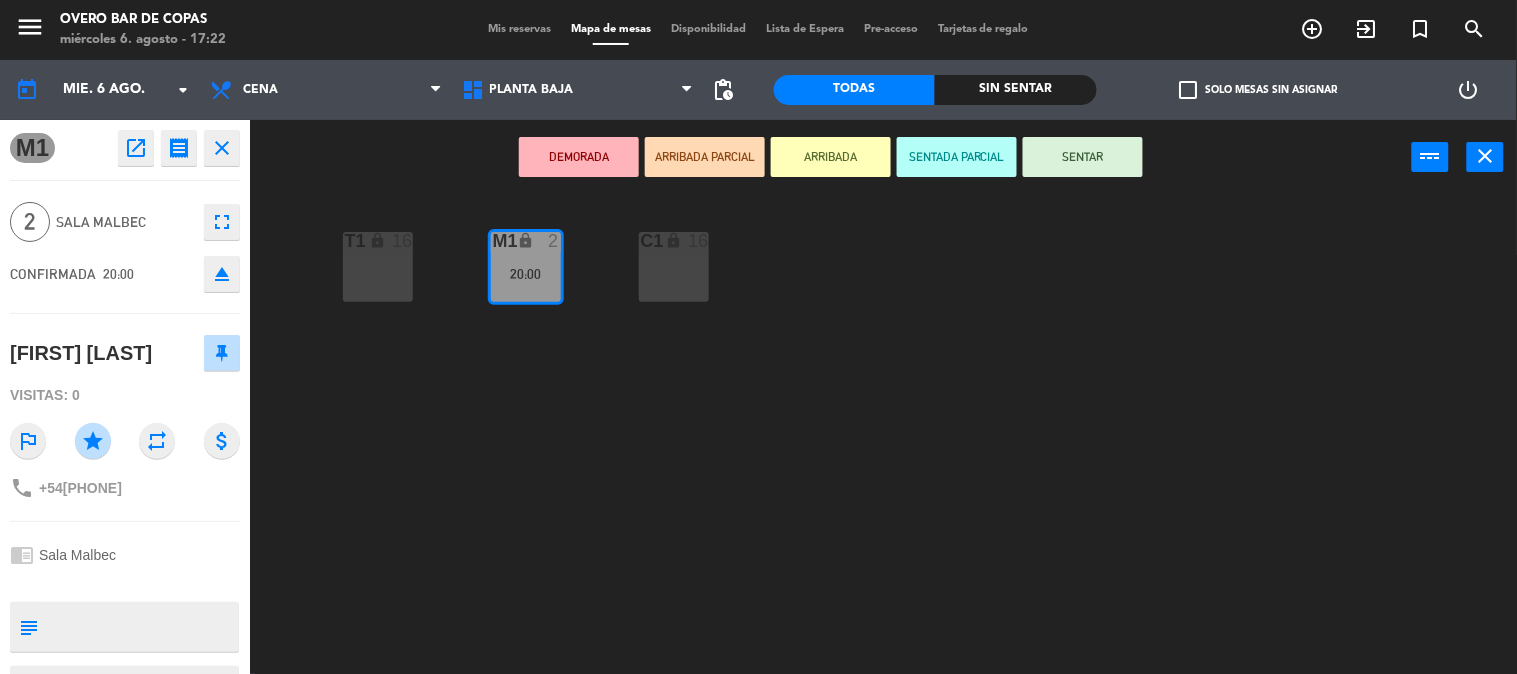 click on "T1 lock  16  M1 lock  2   20:00  C1 lock  16" 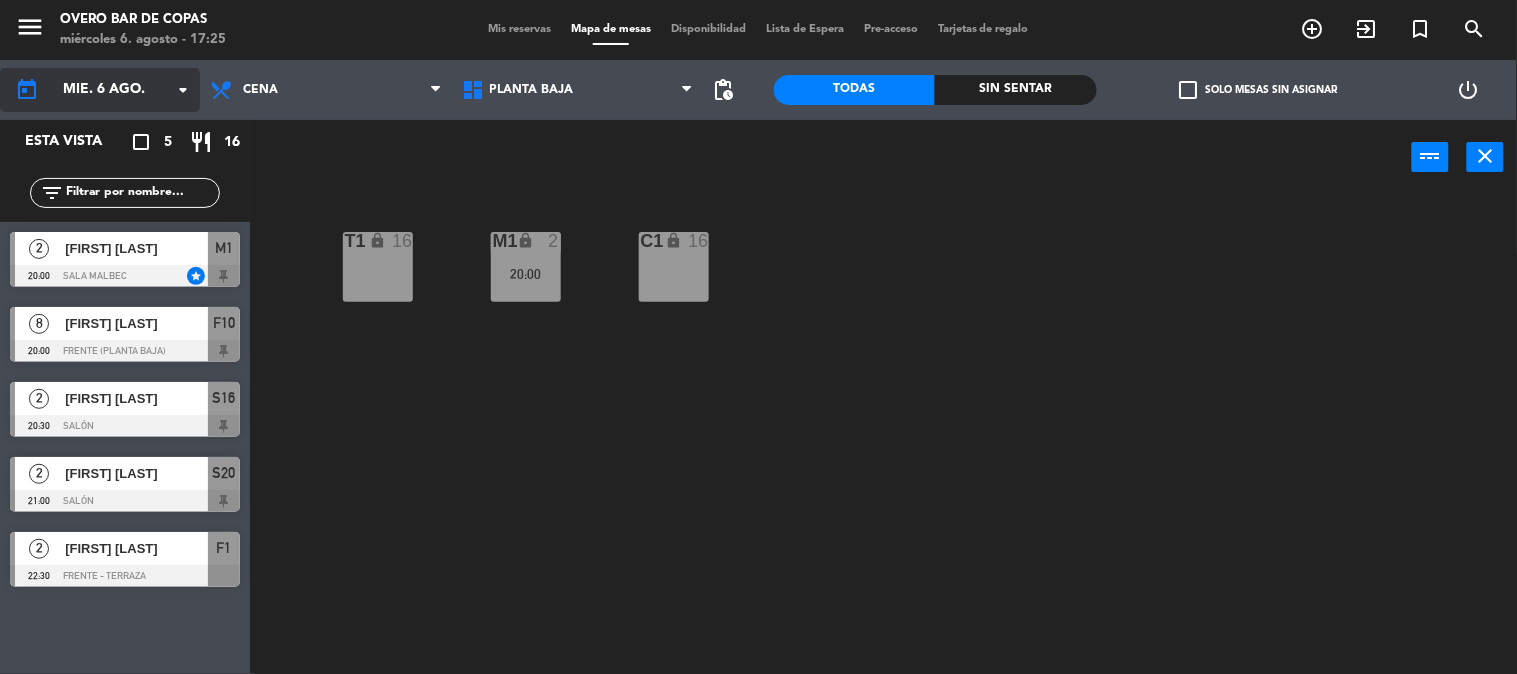 click on "mié. 6 ago." 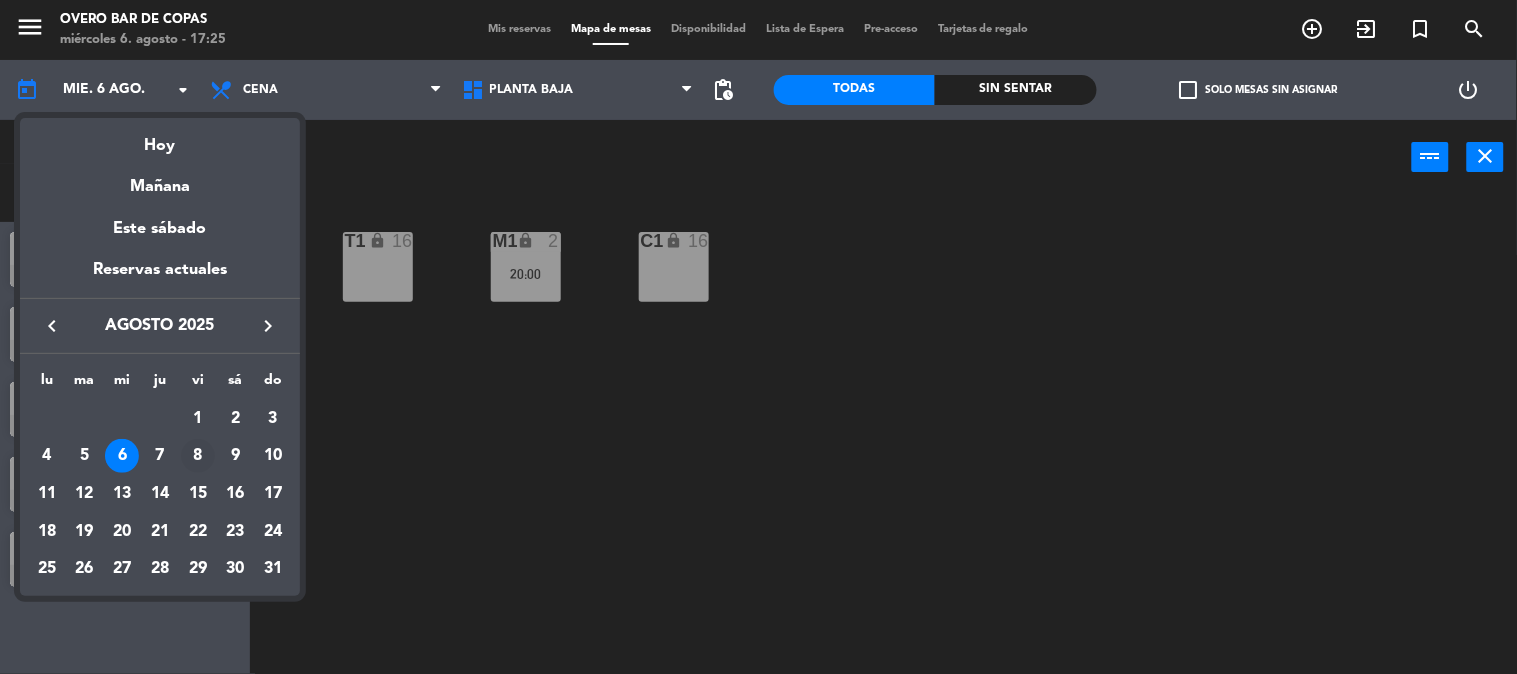 click on "8" at bounding box center (198, 456) 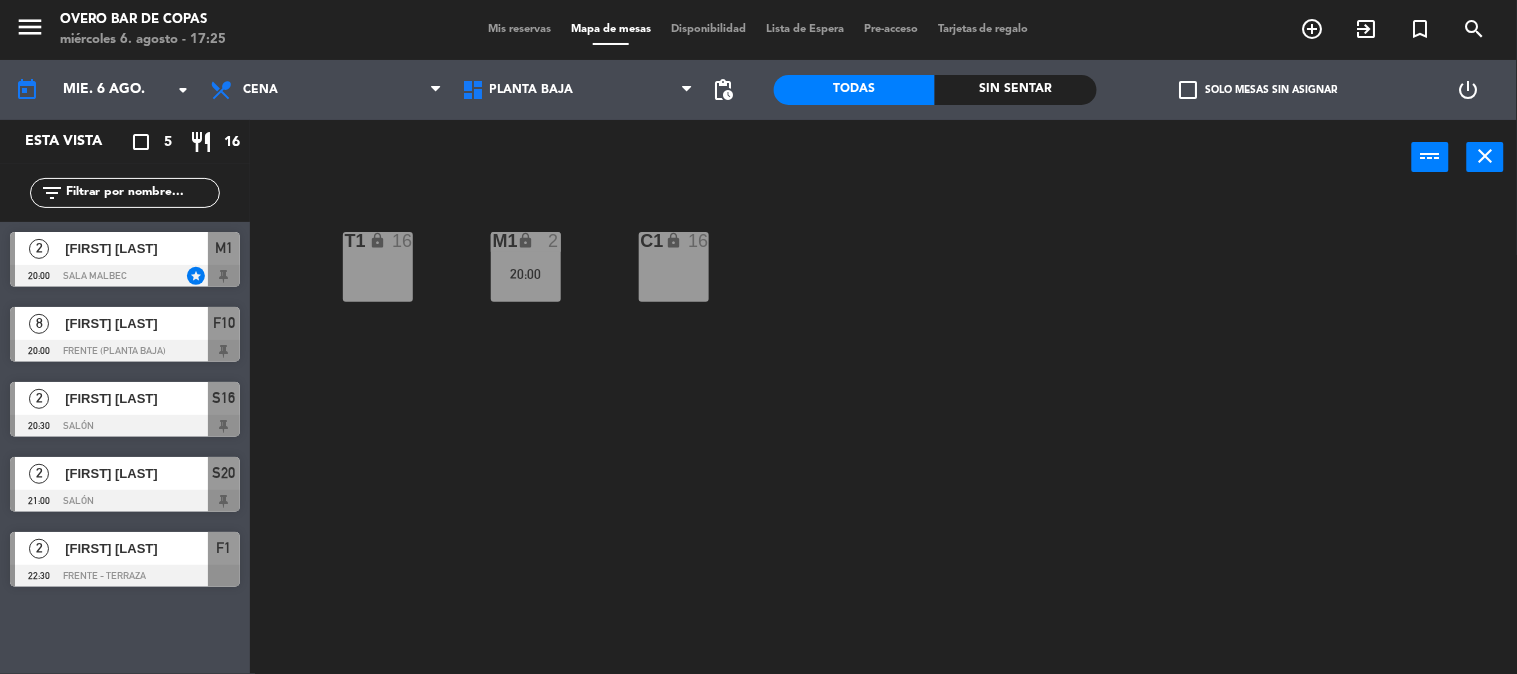 type on "vie. 8 ago." 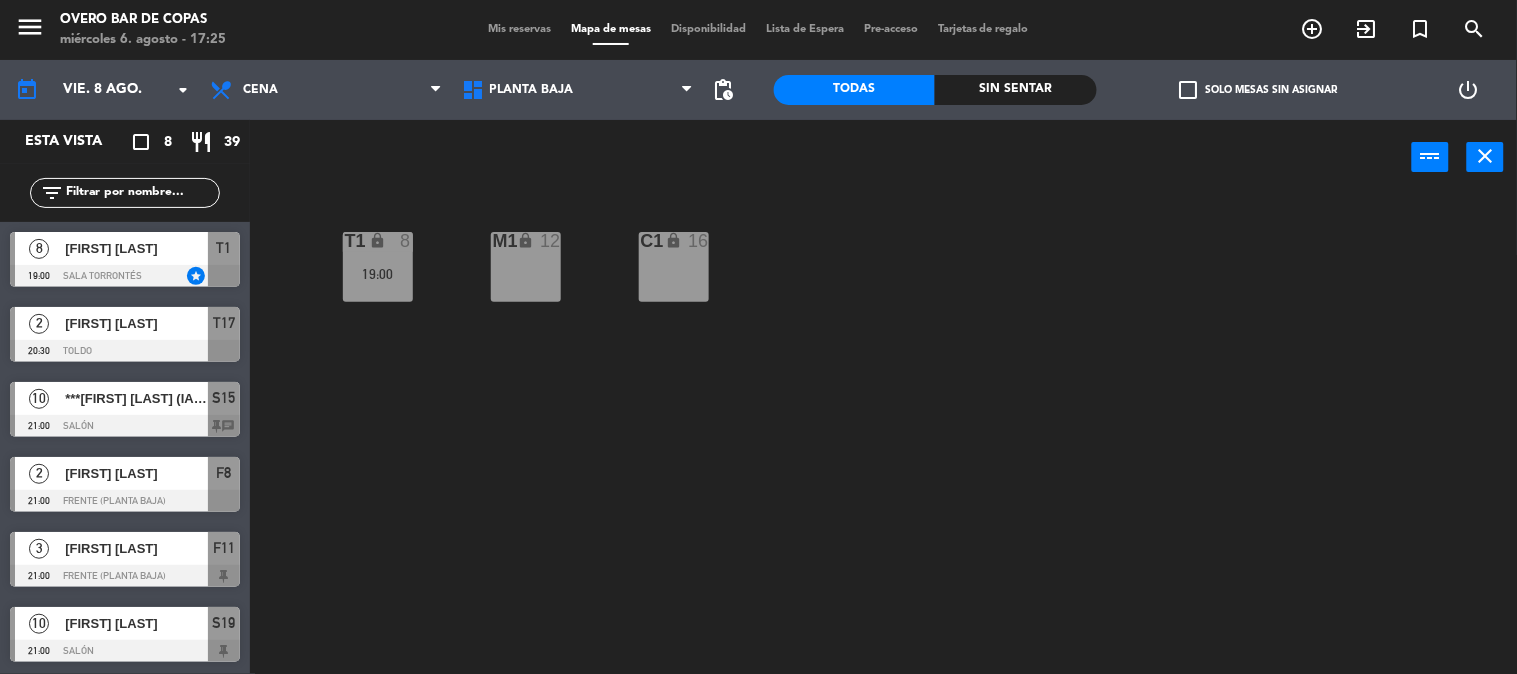 click on "10   ***[FIRST] [LAST] (IAE)***   21:00   Salón  S15 chat" at bounding box center (125, 409) 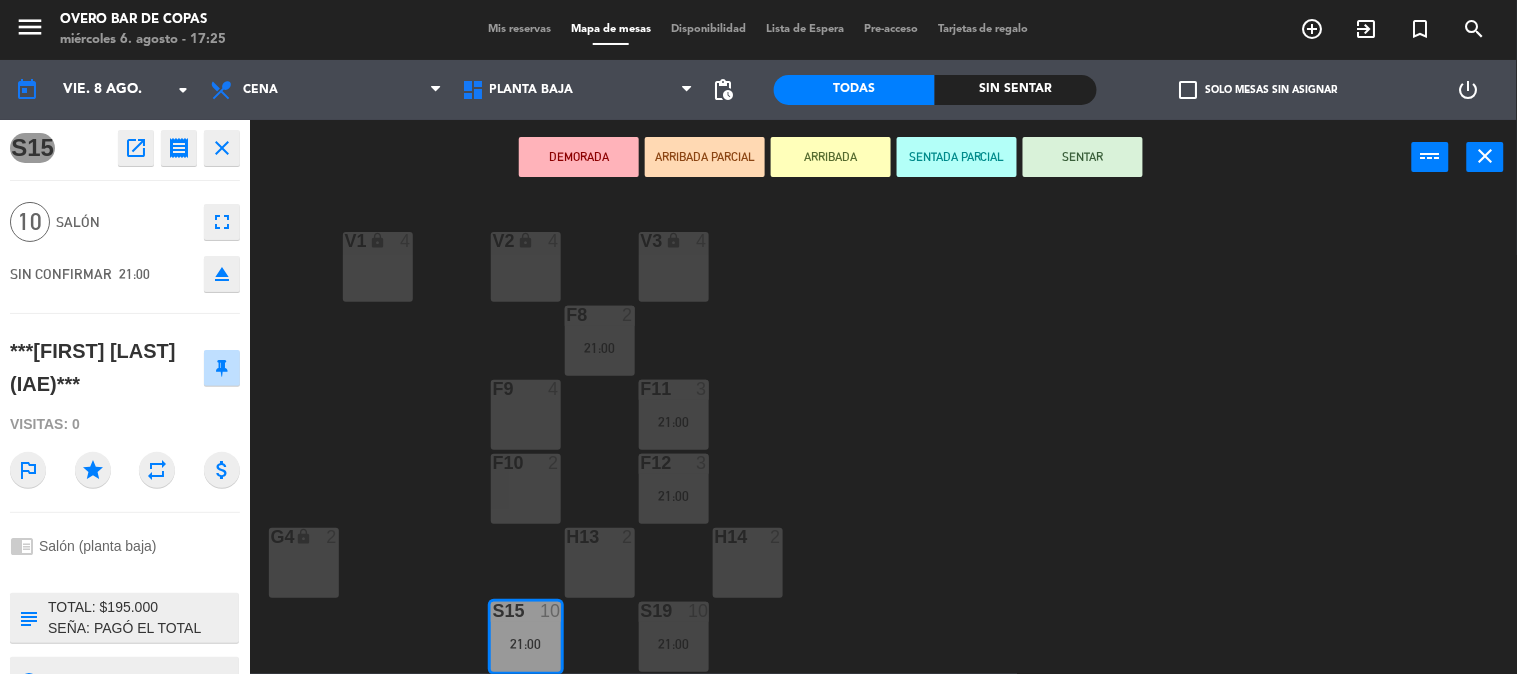 click on "open_in_new" 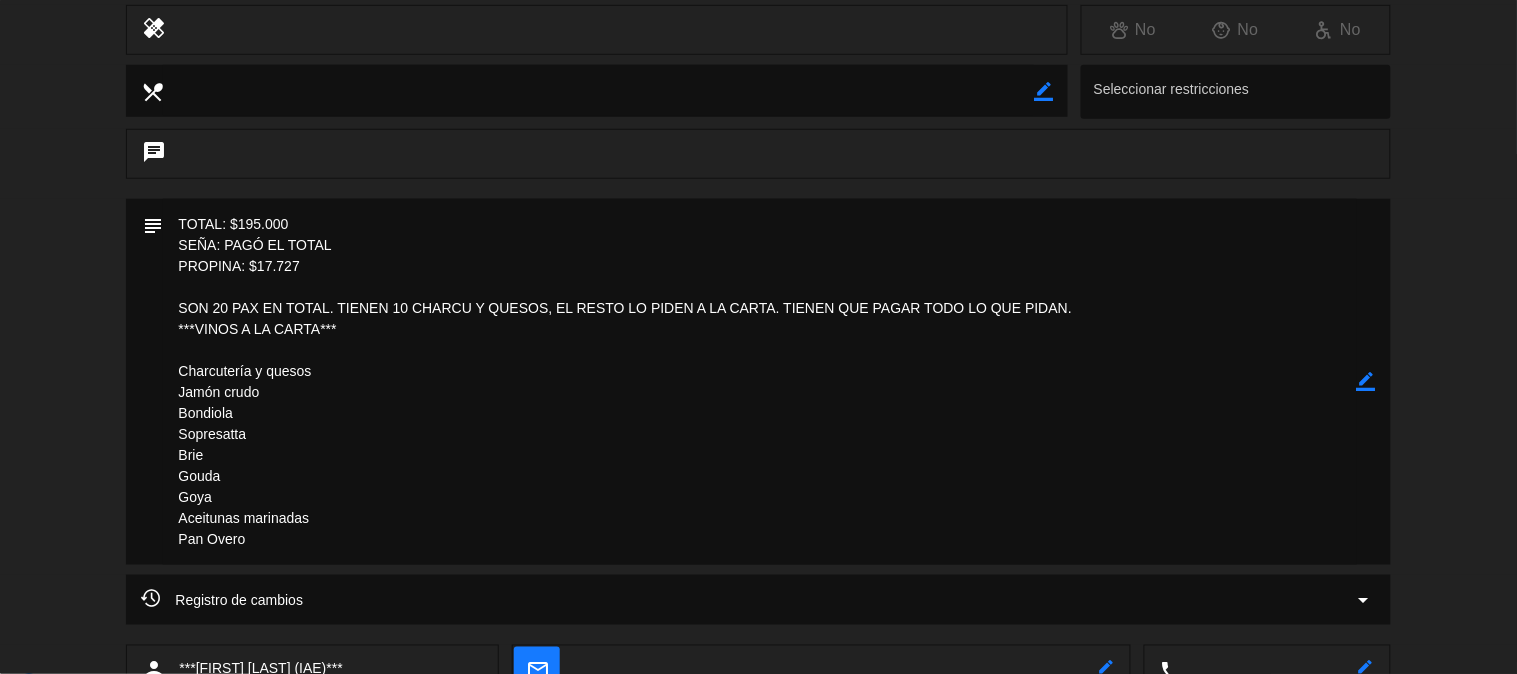 scroll, scrollTop: 357, scrollLeft: 0, axis: vertical 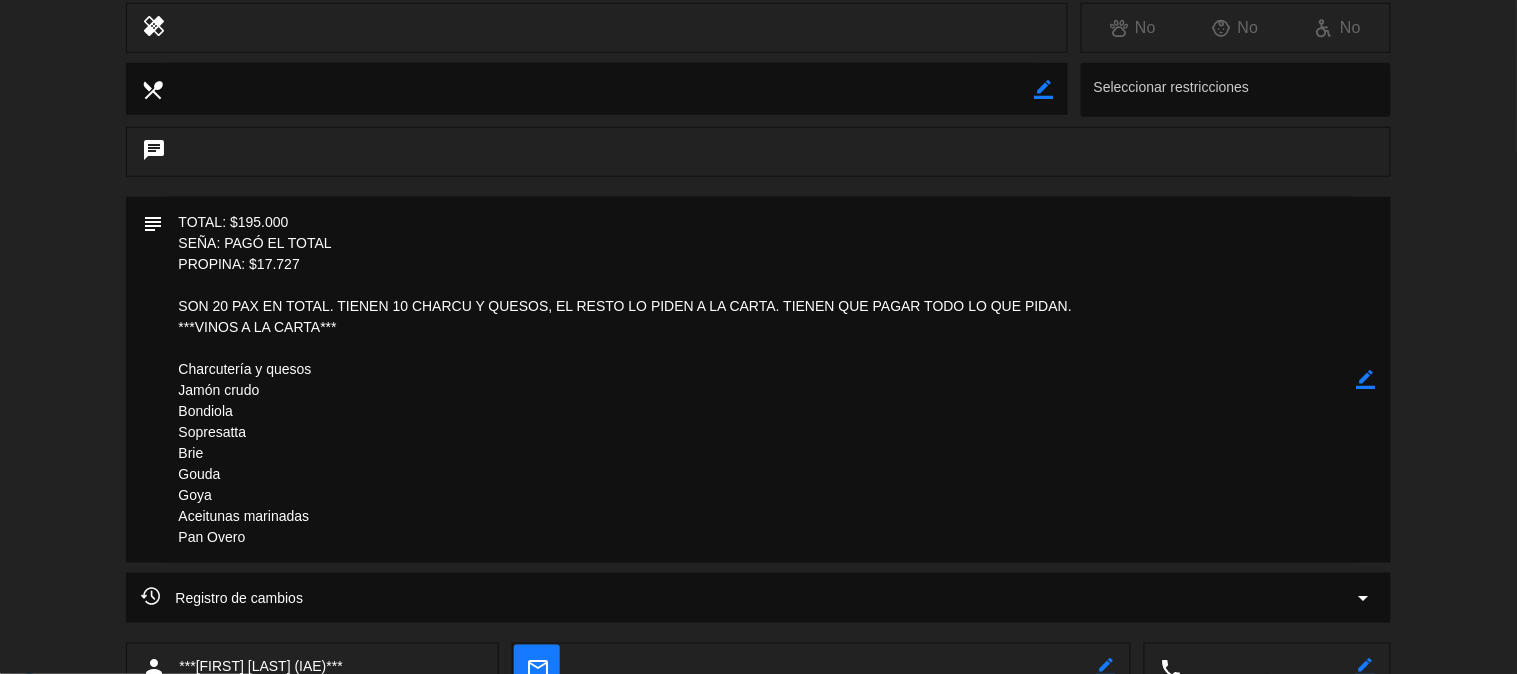 click on "subject                border_color" 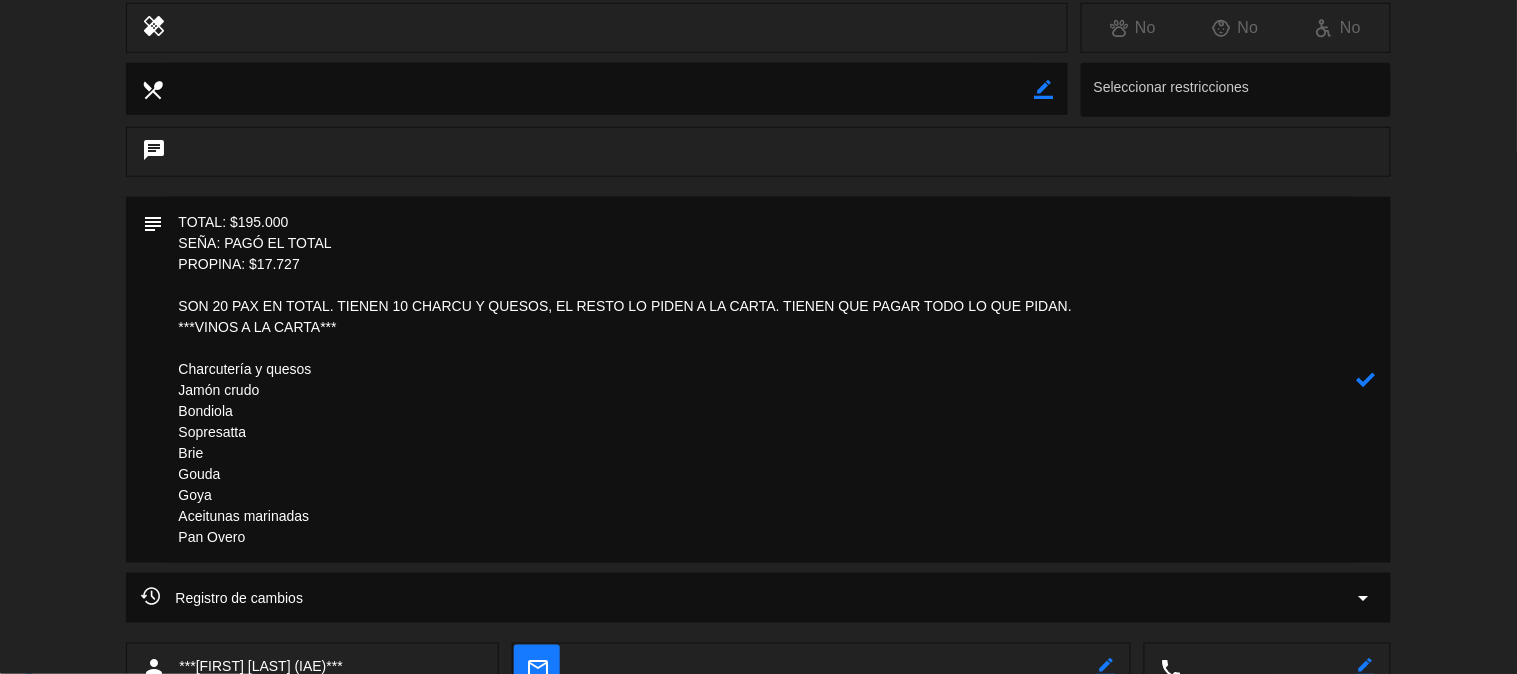 click 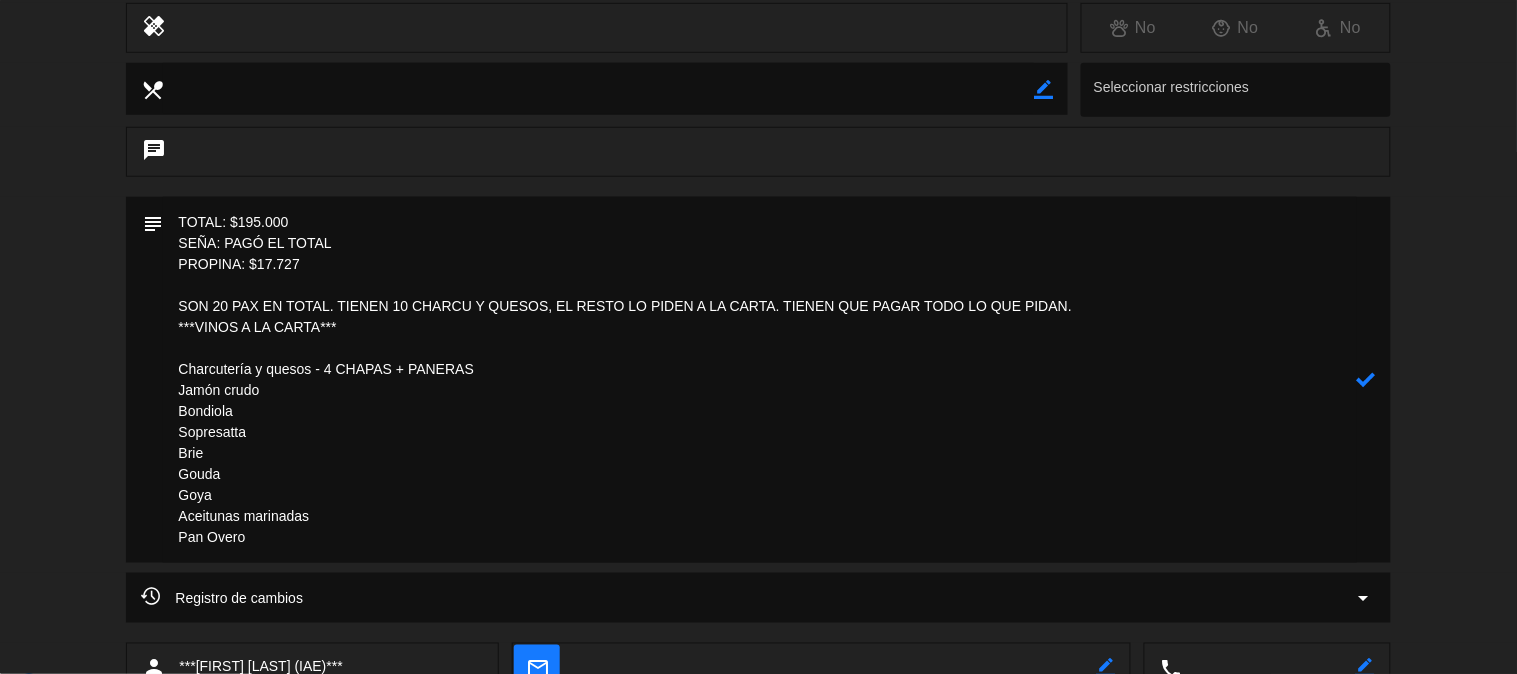 type on "TOTAL: $195.000
SEÑA: PAGÓ EL TOTAL
PROPINA: $17.727
SON 20 PAX EN TOTAL. TIENEN 10 CHARCU Y QUESOS, EL RESTO LO PIDEN A LA CARTA. TIENEN QUE PAGAR TODO LO QUE PIDAN.
***VINOS A LA CARTA***
Charcutería y quesos - 4 CHAPAS + PANERAS
Jamón crudo
Bondiola
Sopresatta
Brie
Gouda
Goya
Aceitunas marinadas
Pan Overo" 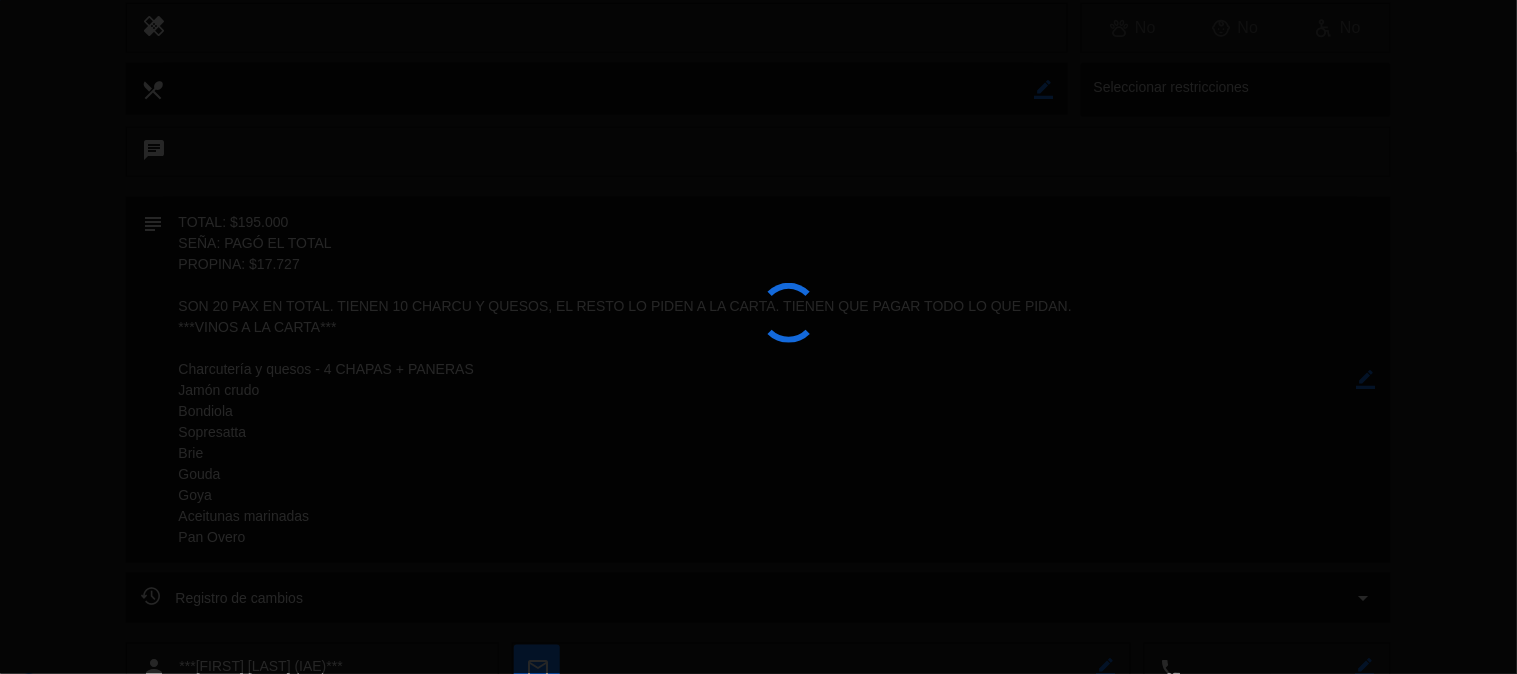 type on "TOTAL: $195.000 <br />
SEÑA: PAGÓ EL TOTAL <br />
PROPINA: $17.727 <br />
<br />
SON 20 PAX EN TOTAL. TIENEN 10 CHARCU Y QUESOS, EL RESTO LO PIDEN A LA CARTA. TIENEN QUE PAGAR TODO LO QUE PIDAN. <br />
***VINOS A LA CARTA*** <br />
<br />
Charcutería y quesos - 4 CHAPAS + PANERAS<br />
Jamón crudo <br />
Bondiola <br />
Sopresatta <br />
Brie <br />
Gouda <br />
Goya <br />
Aceitunas marinadas <br />
Pan Overo" 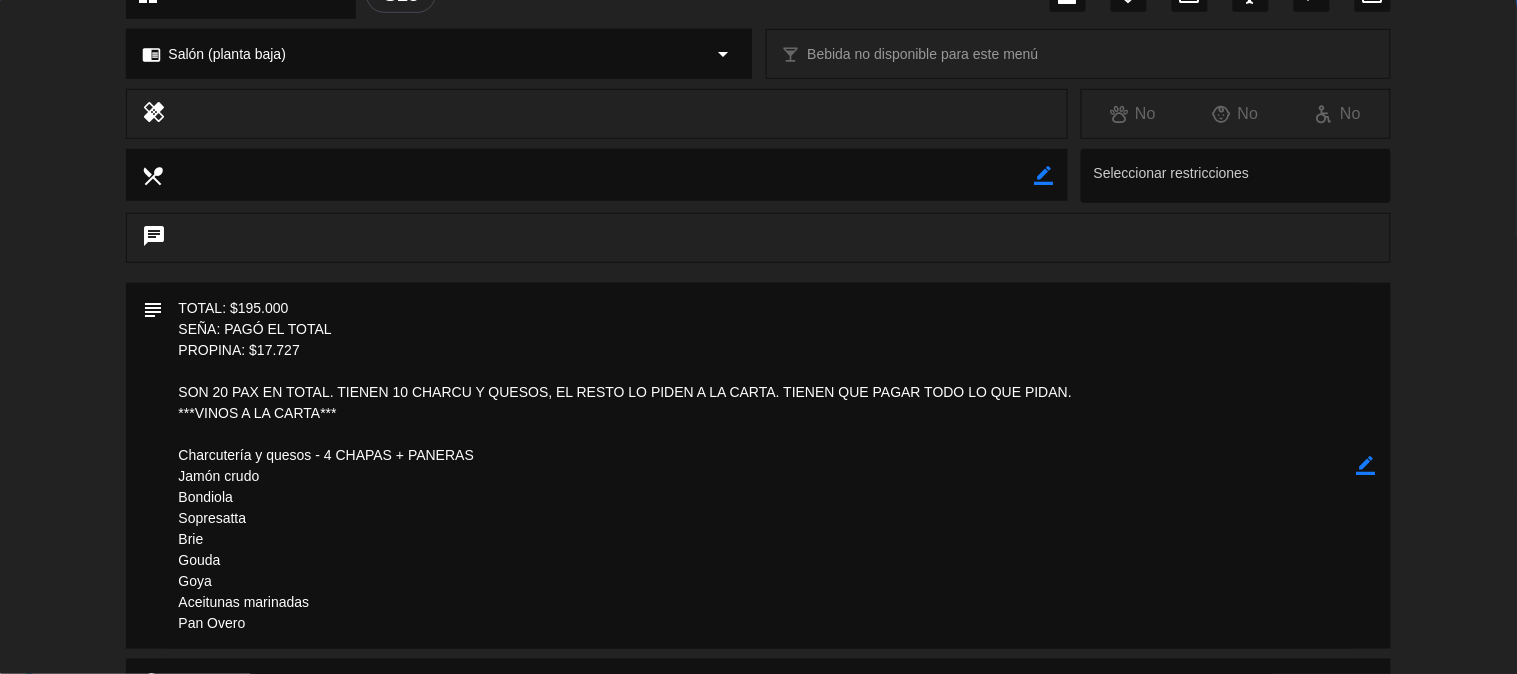 scroll, scrollTop: 0, scrollLeft: 0, axis: both 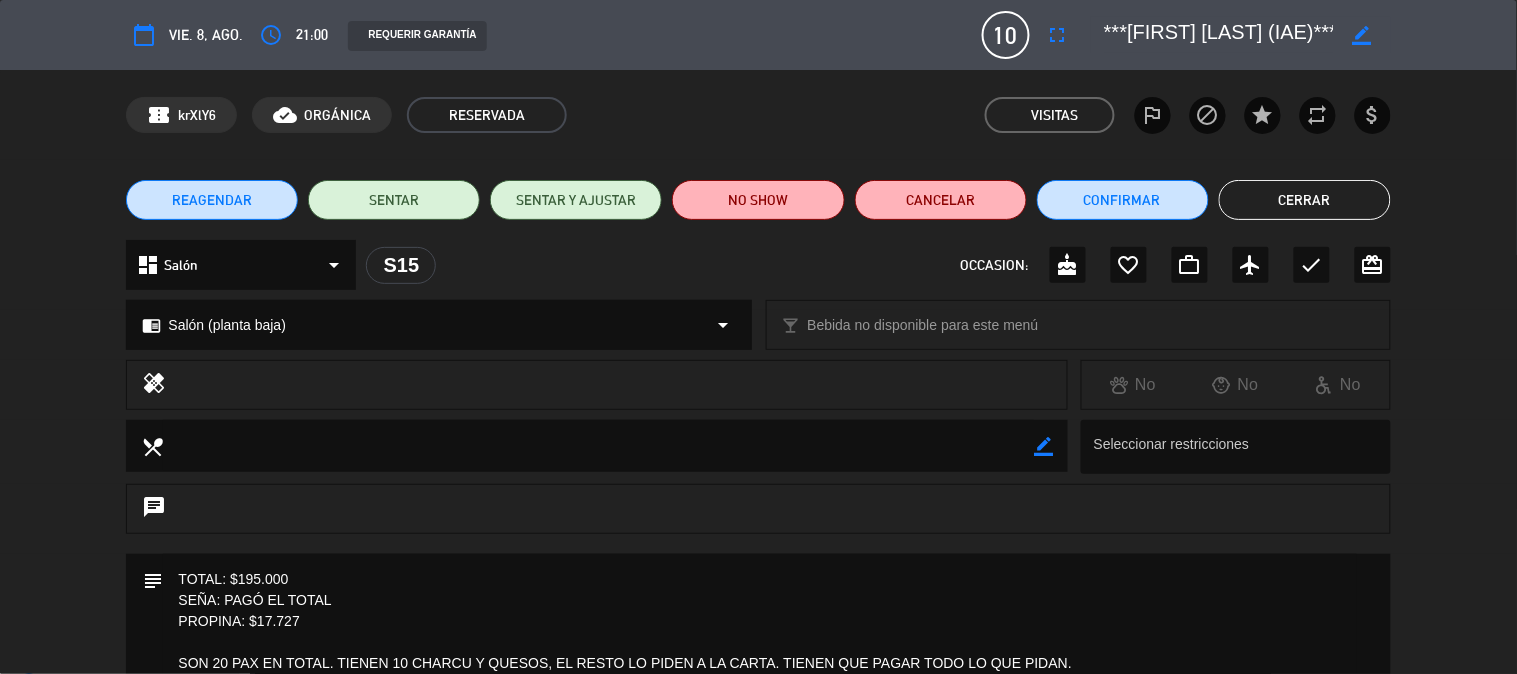 click on "Cerrar" 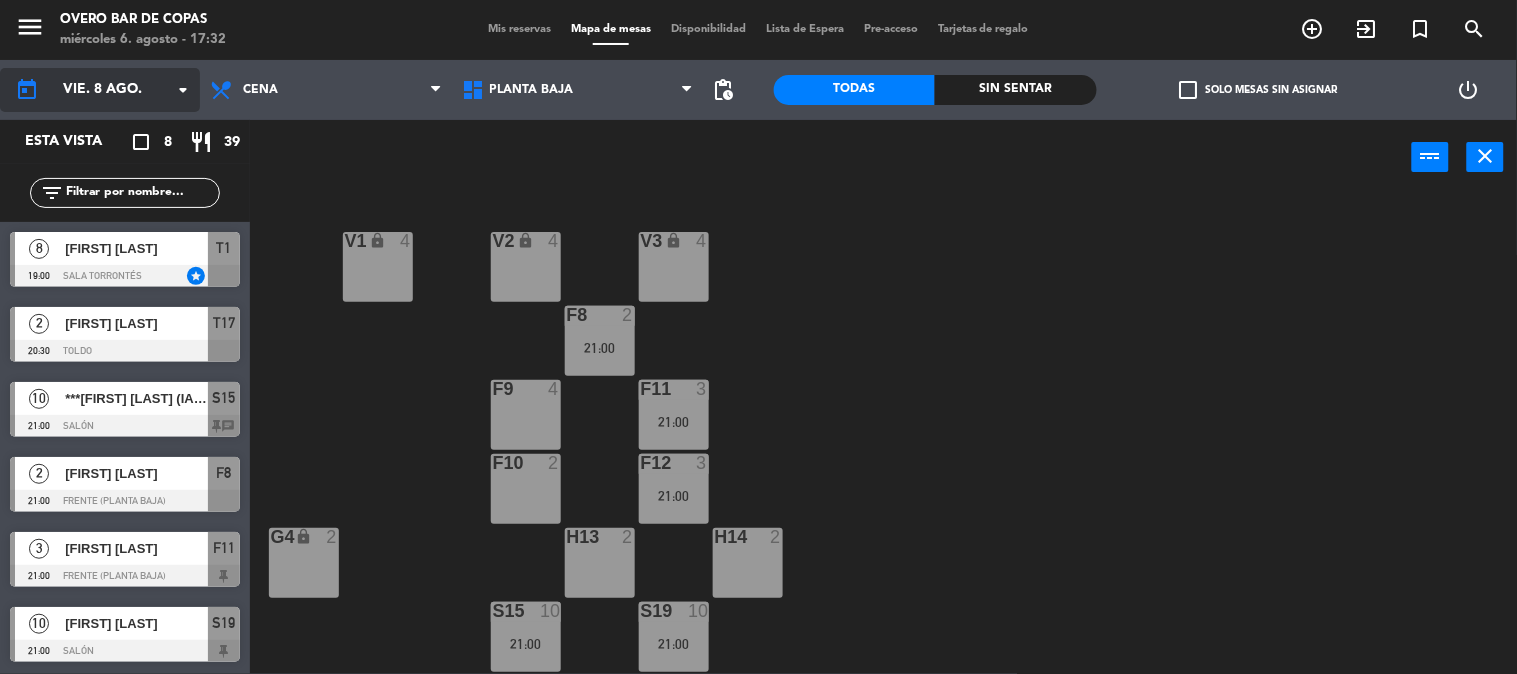 click on "today    vie. 8 ago. arrow_drop_down" 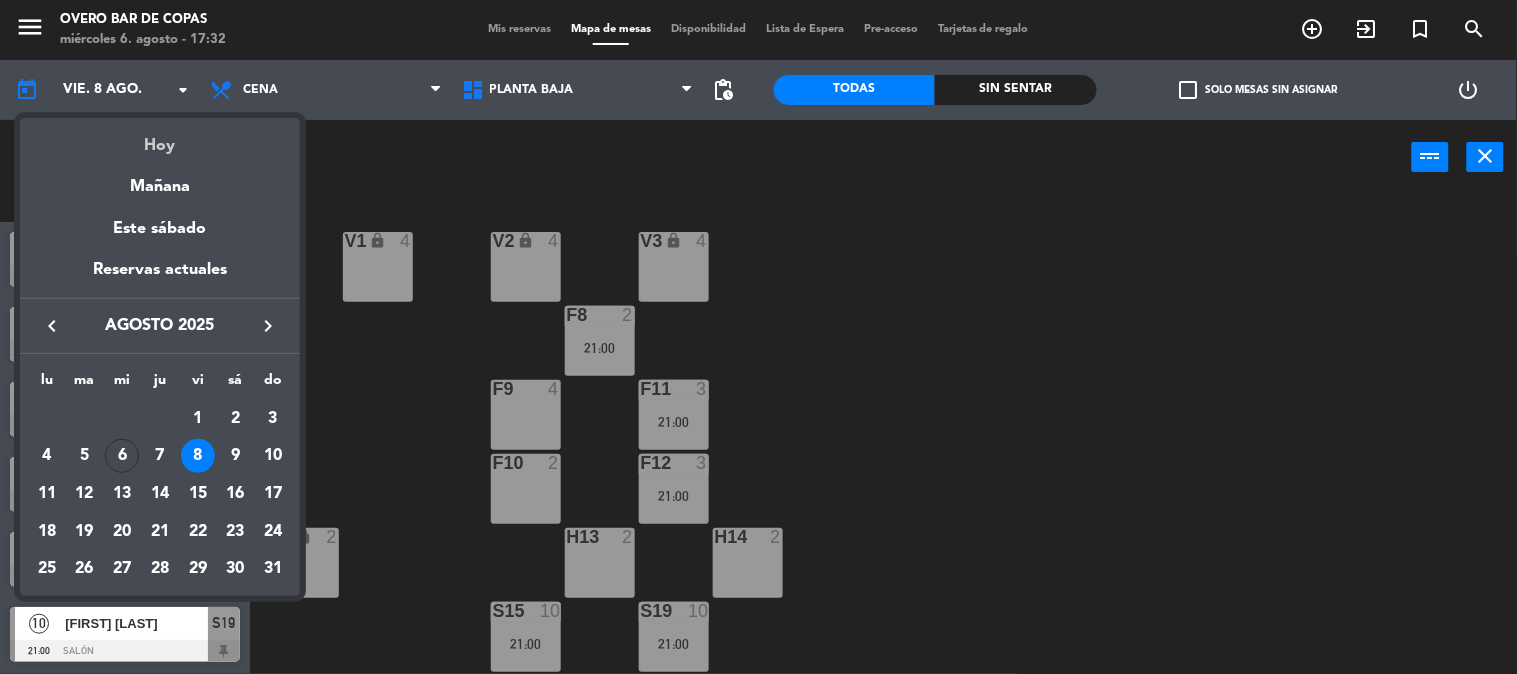 click on "Hoy" at bounding box center (160, 138) 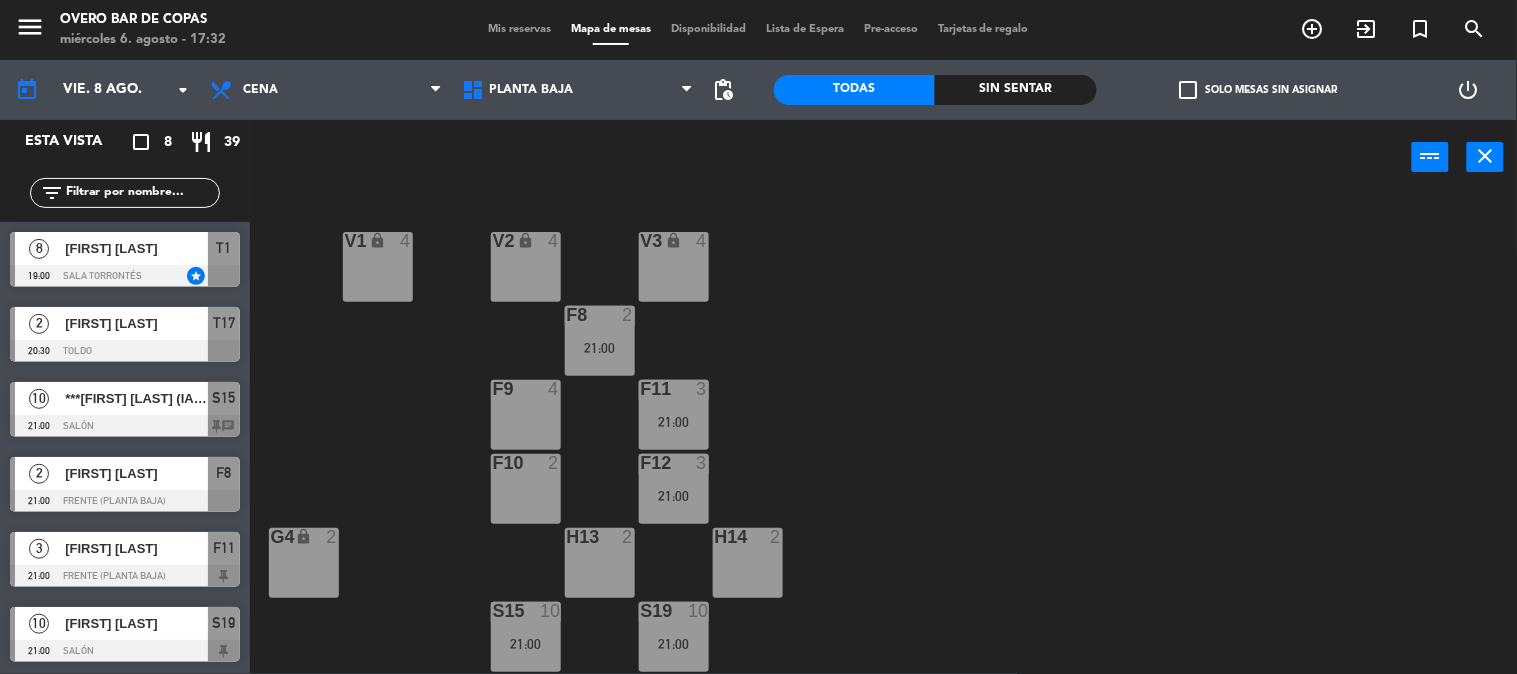 type on "mié. 6 ago." 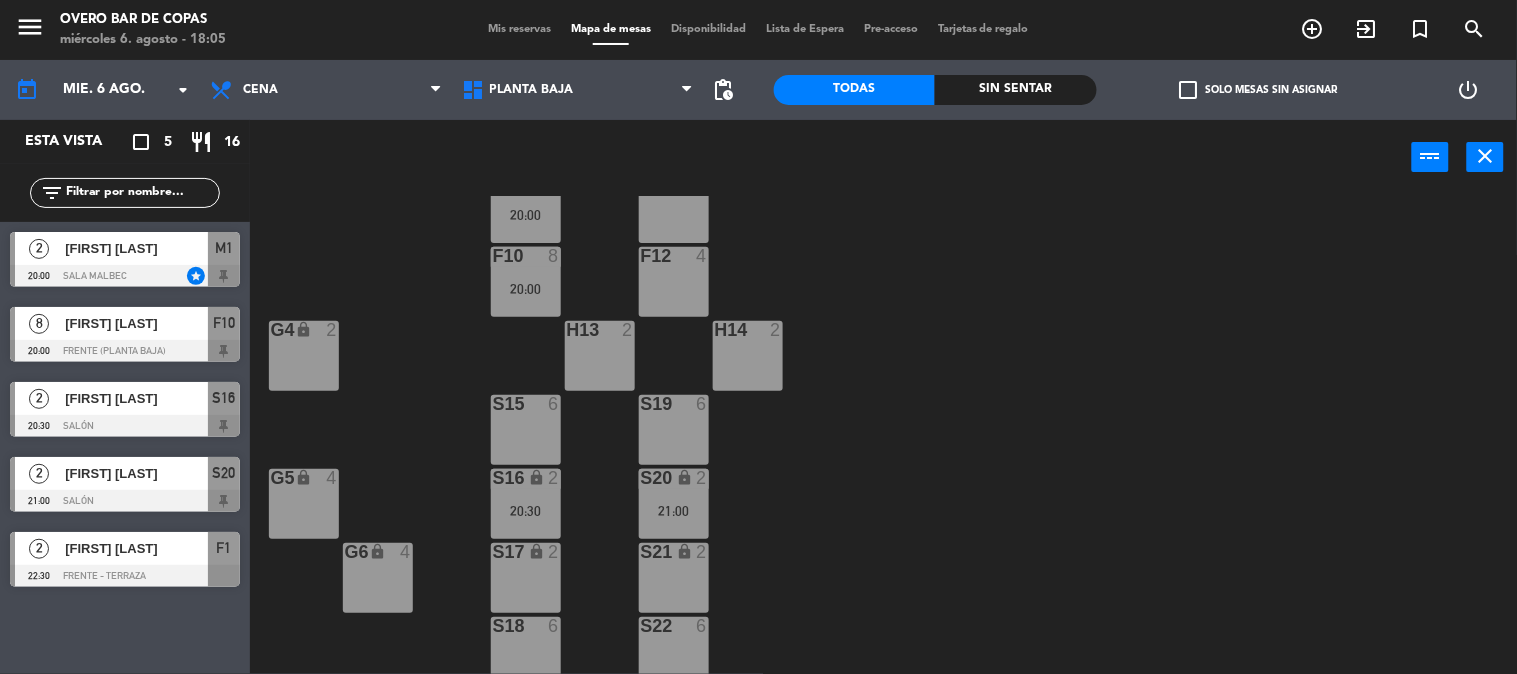 scroll, scrollTop: 208, scrollLeft: 0, axis: vertical 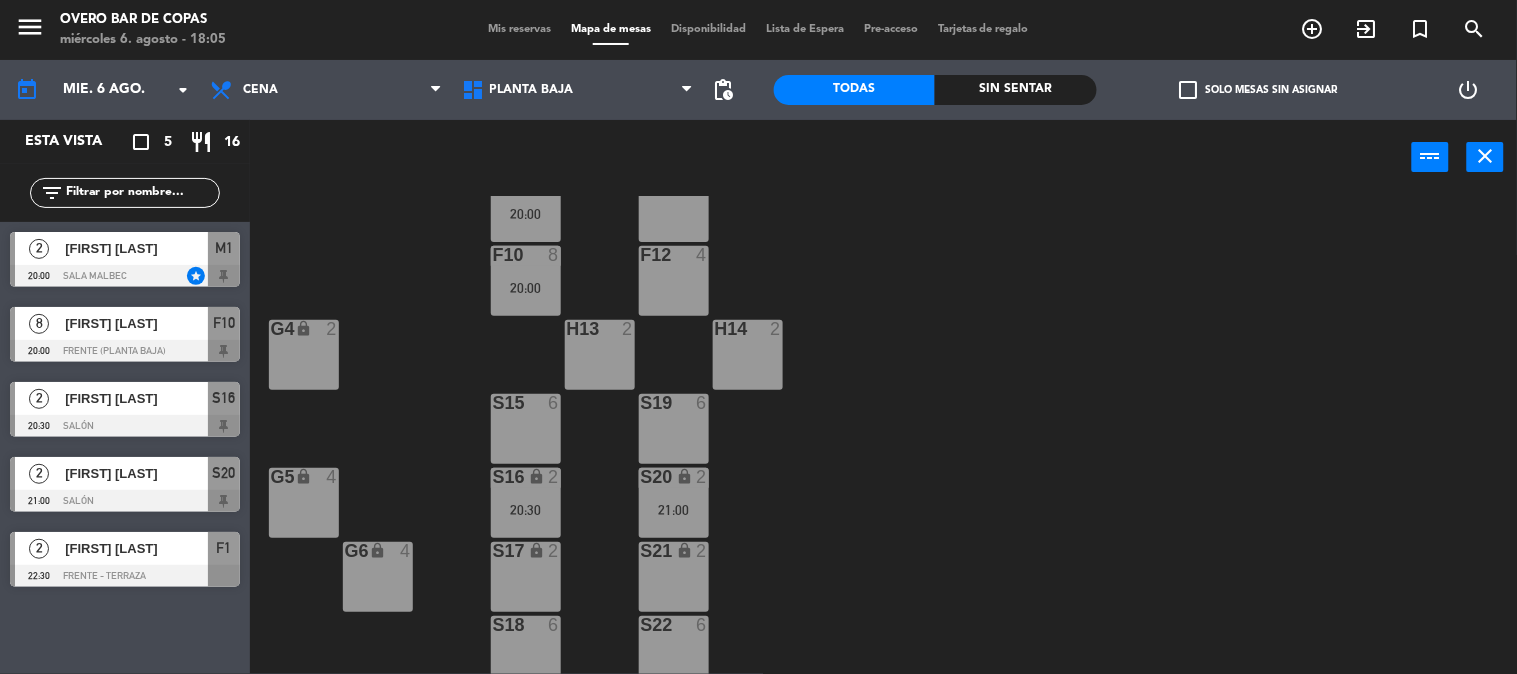 click on "S21 lock  2" at bounding box center (674, 577) 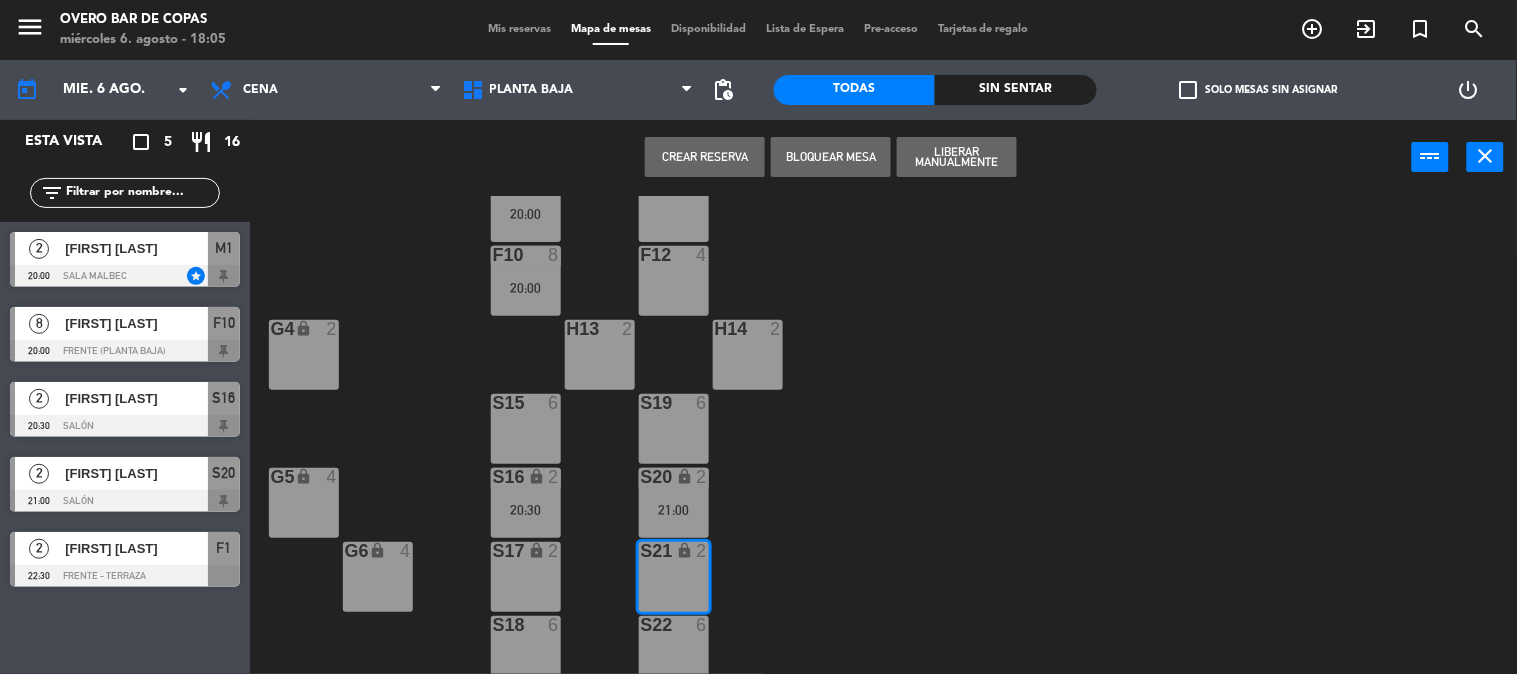 click on "Crear Reserva" at bounding box center (705, 157) 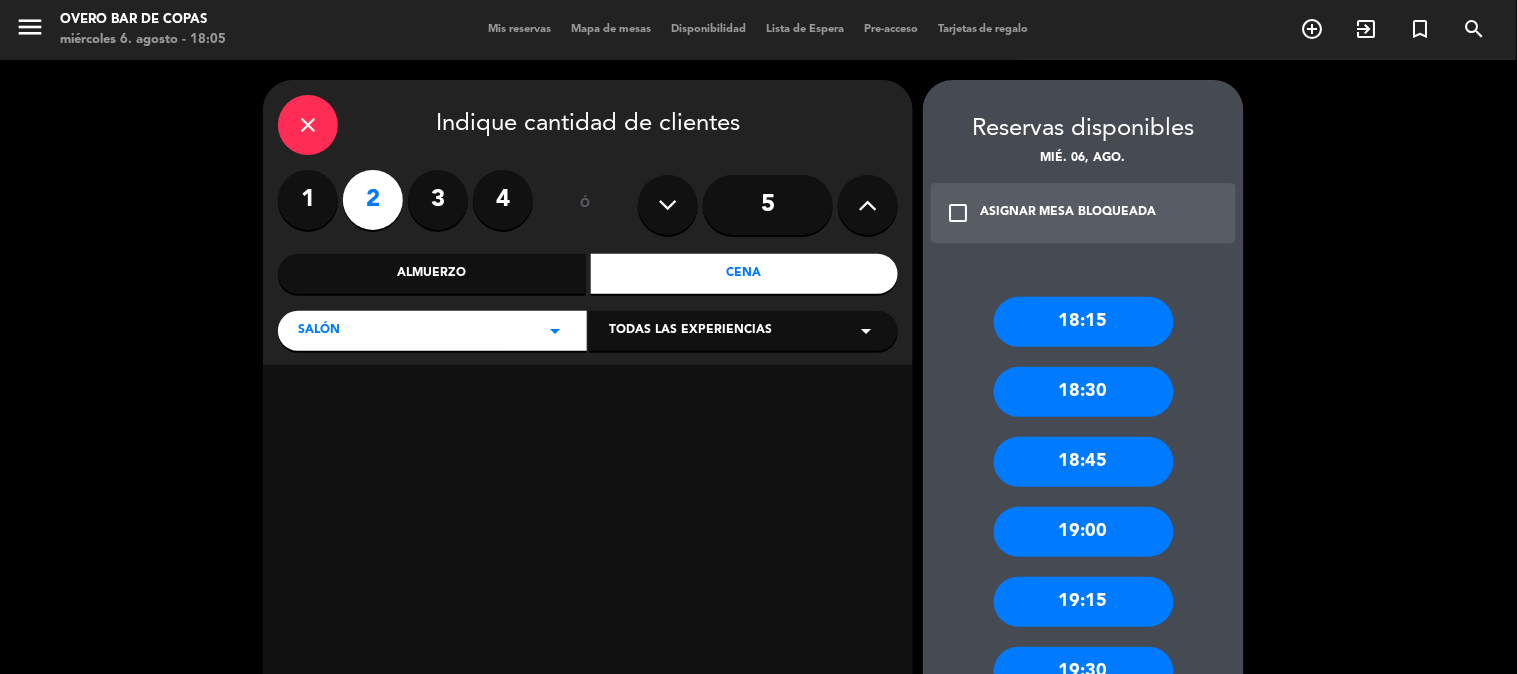 click on "3" at bounding box center (438, 200) 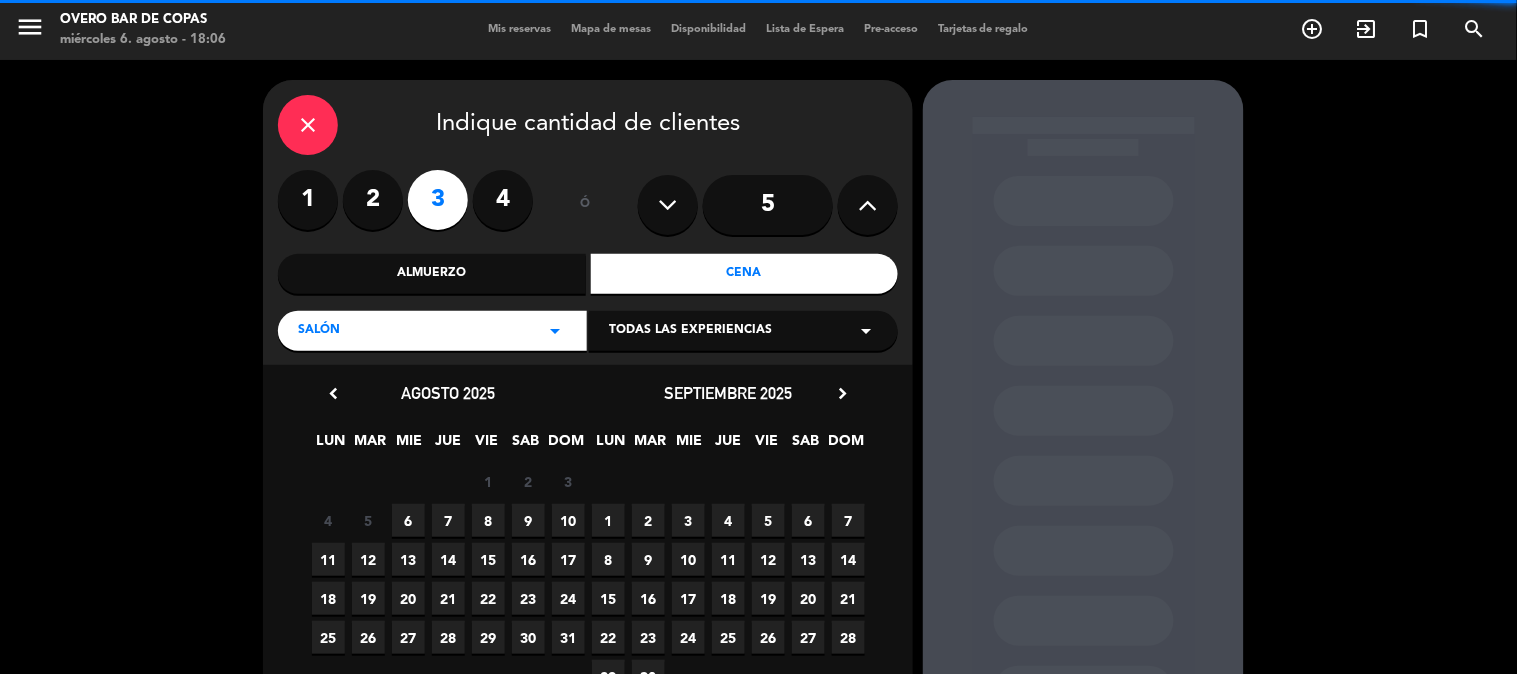 click on "Cena" at bounding box center (745, 274) 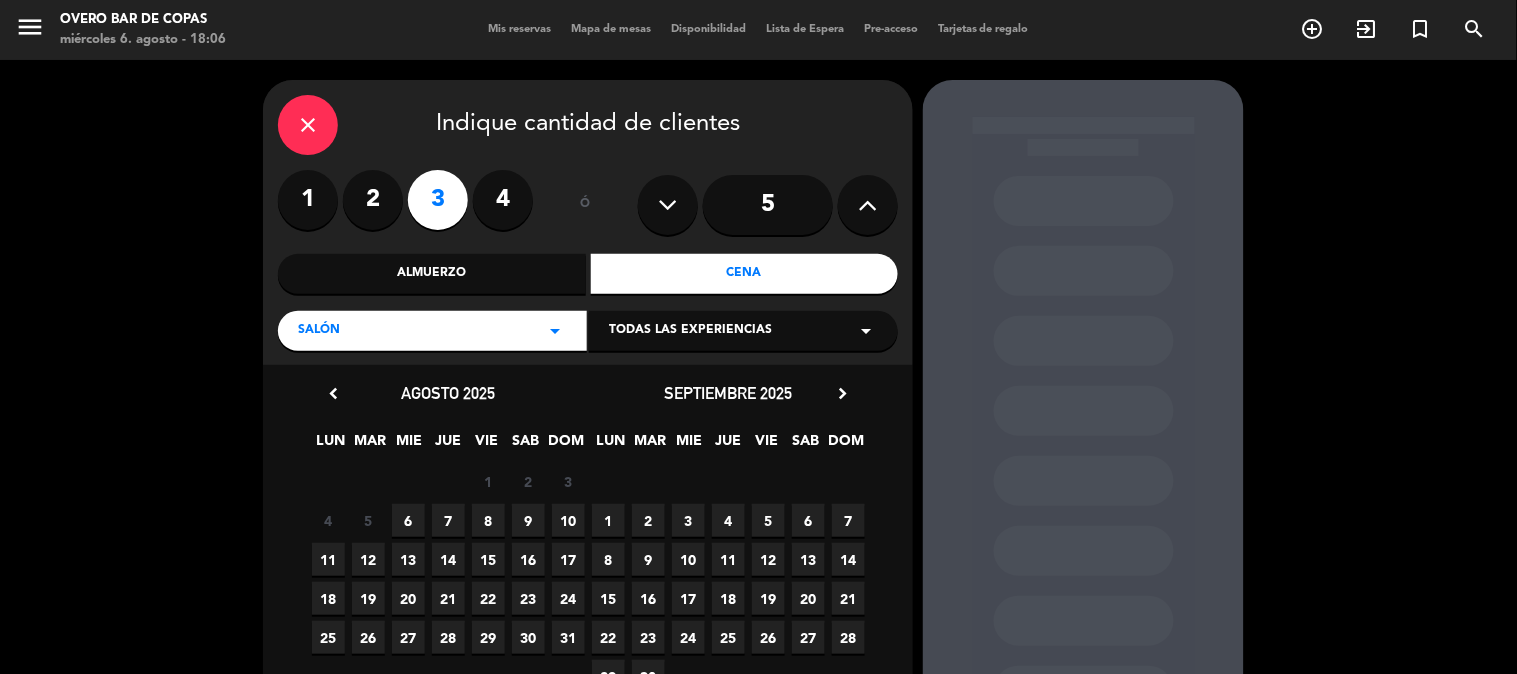 click on "6" at bounding box center [408, 520] 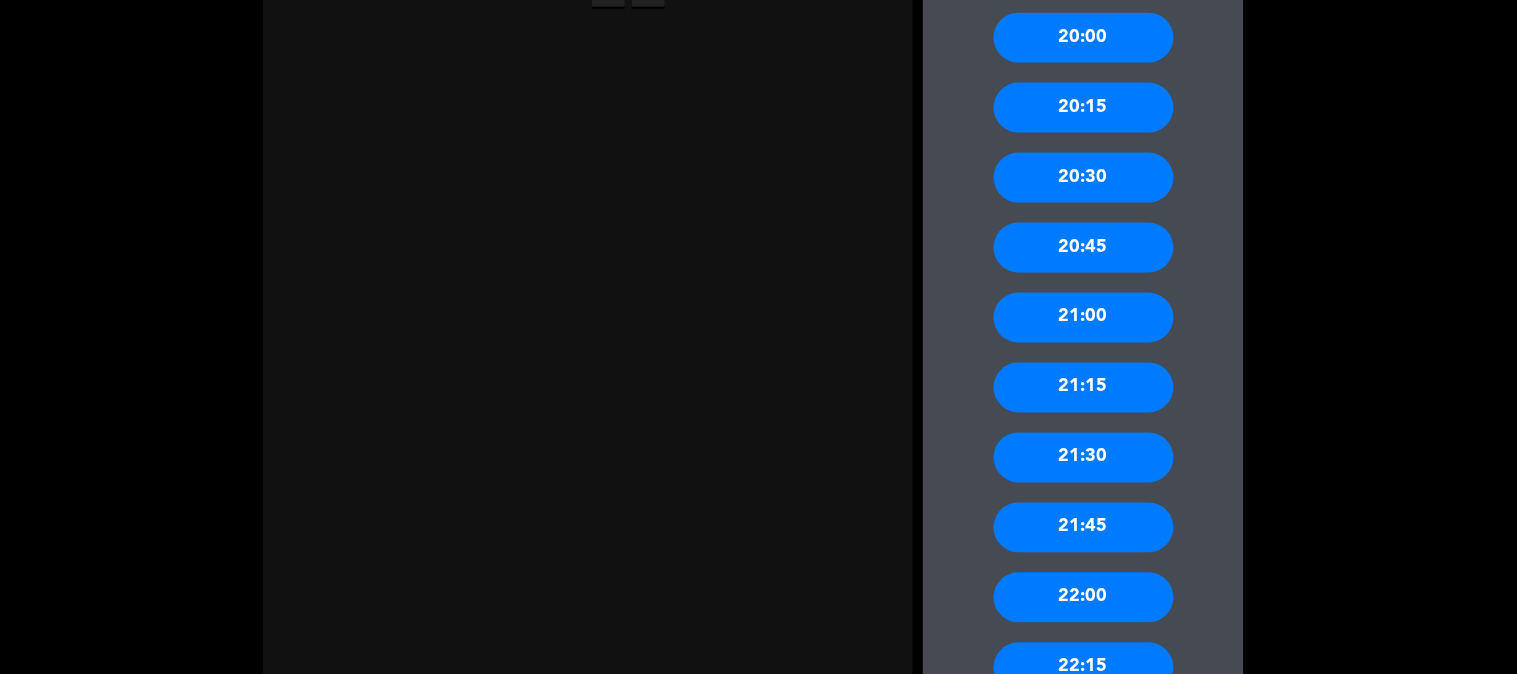 scroll, scrollTop: 687, scrollLeft: 0, axis: vertical 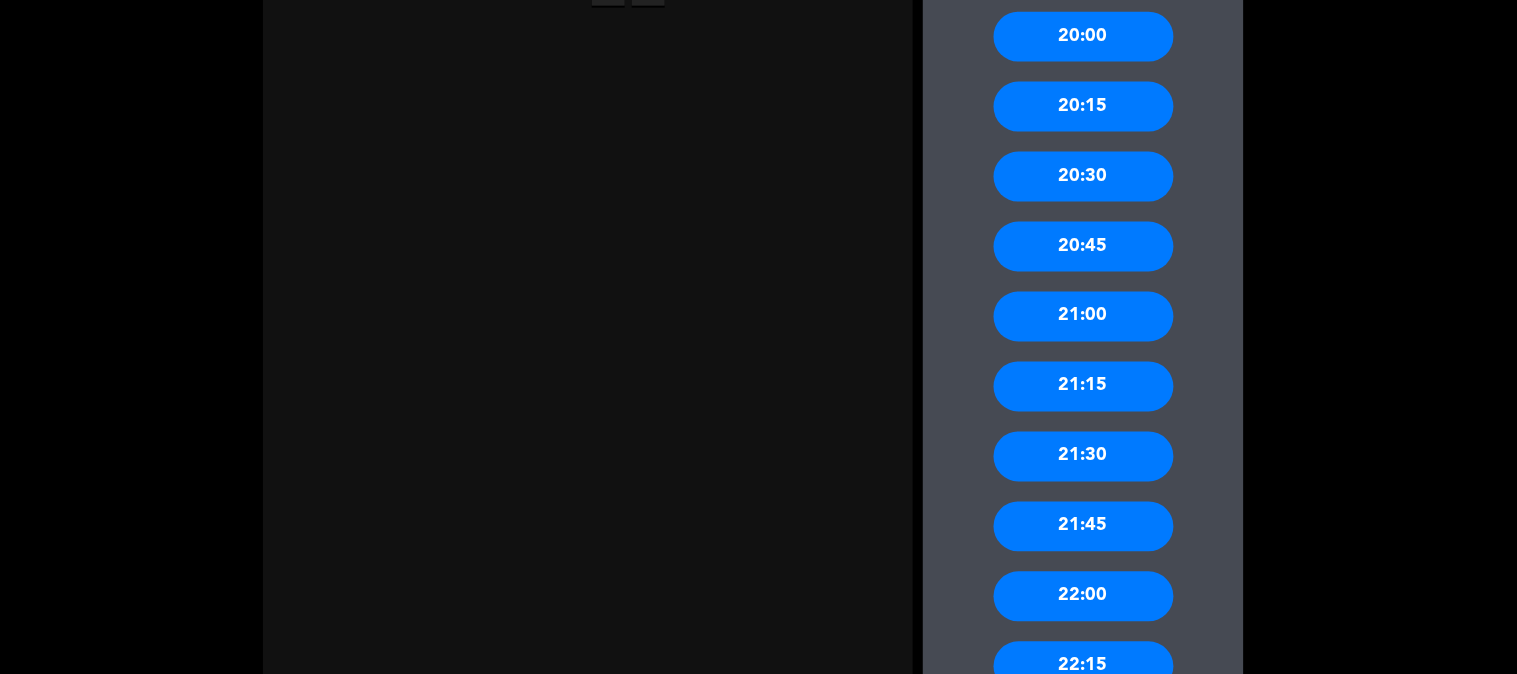 click on "22:00" at bounding box center (1084, 597) 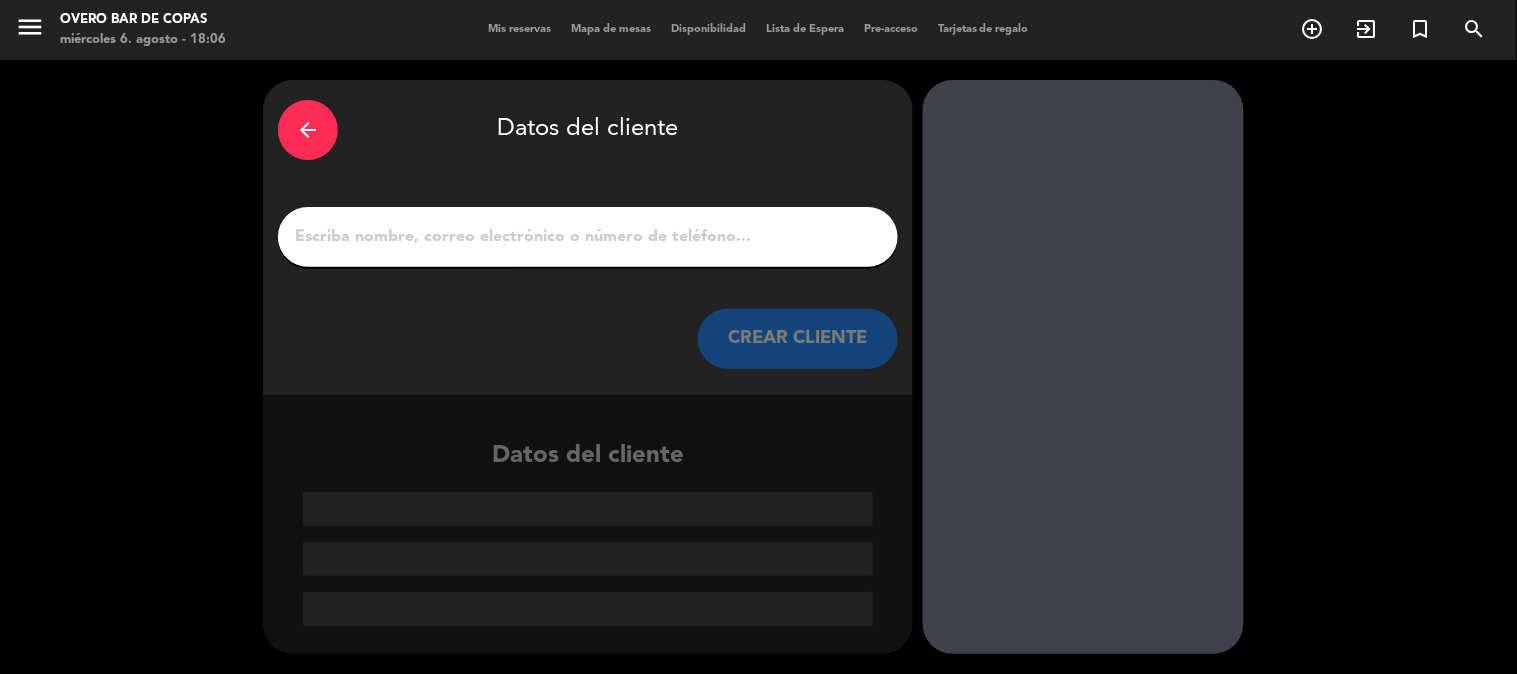 click on "1" at bounding box center (588, 237) 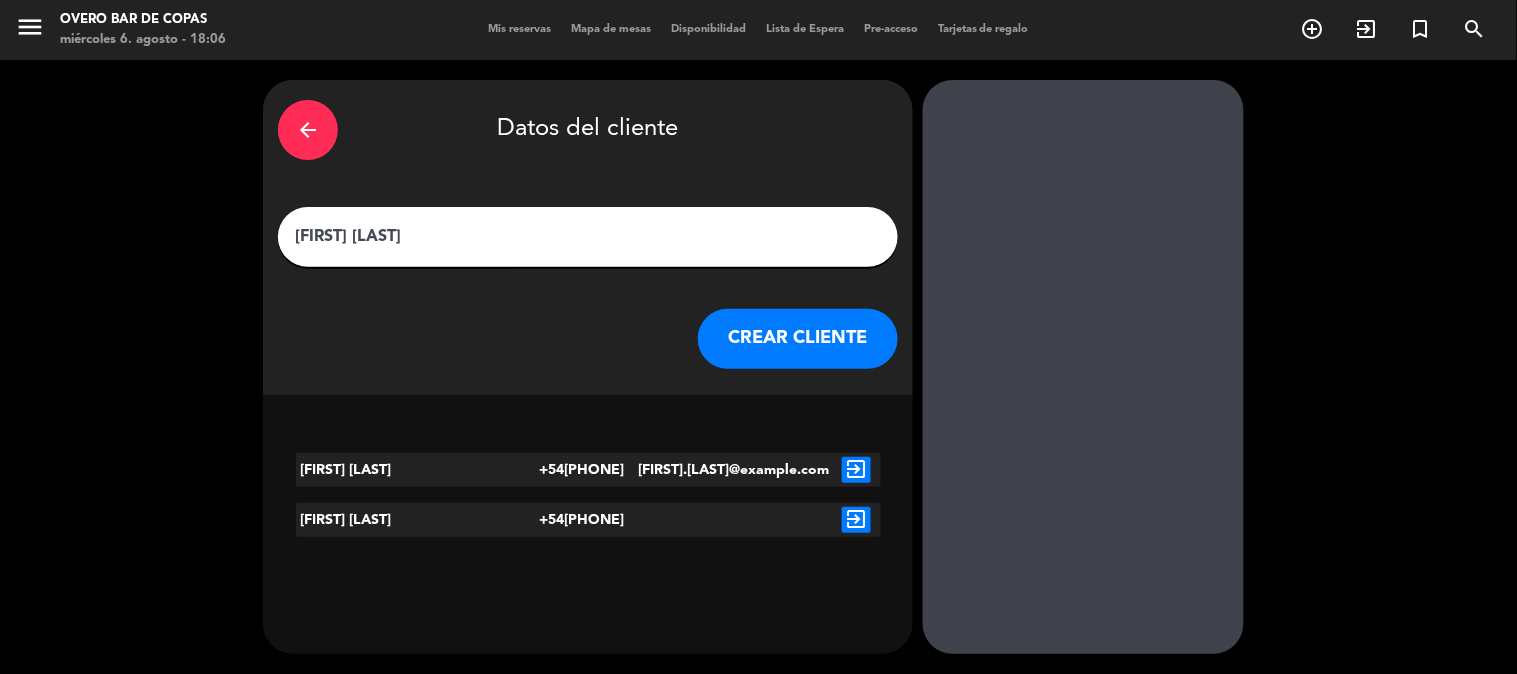 type on "[FIRST] [LAST]" 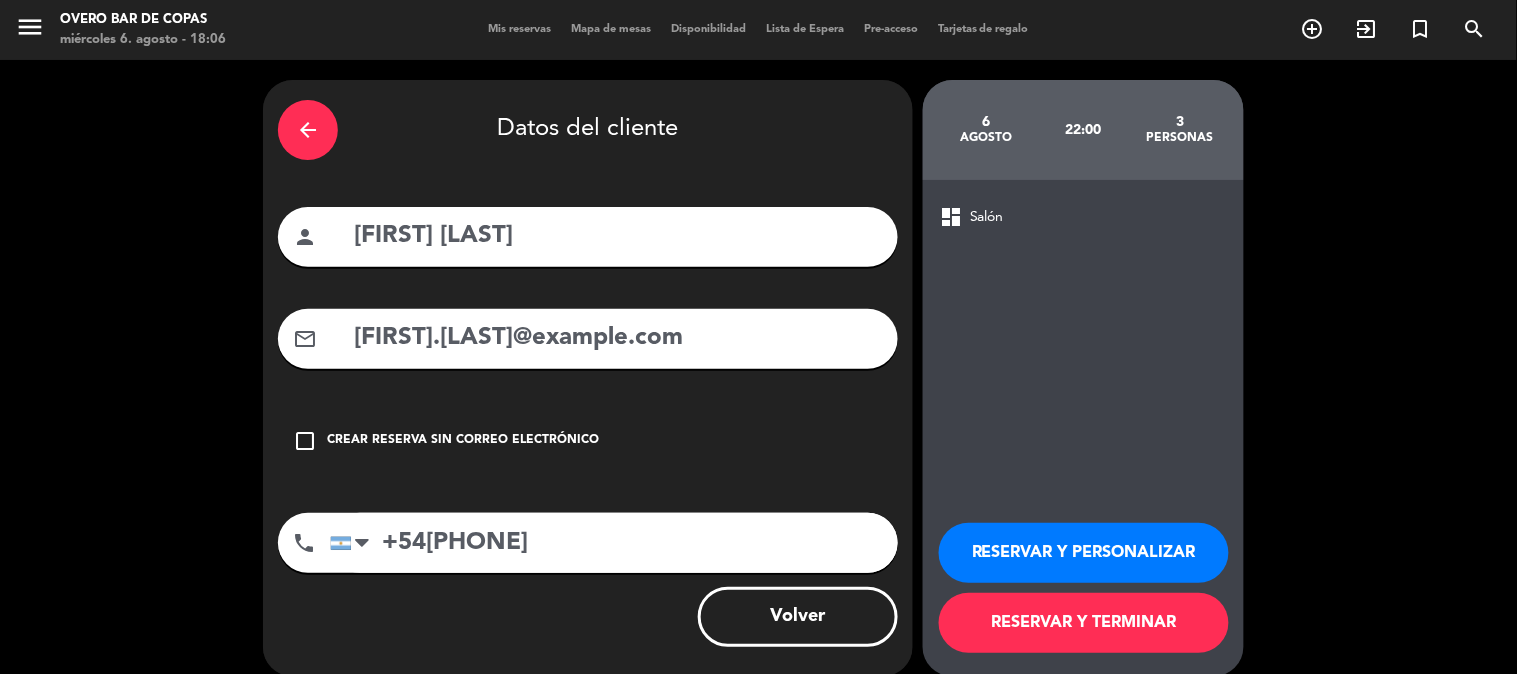 click on "RESERVAR Y TERMINAR" at bounding box center (1084, 623) 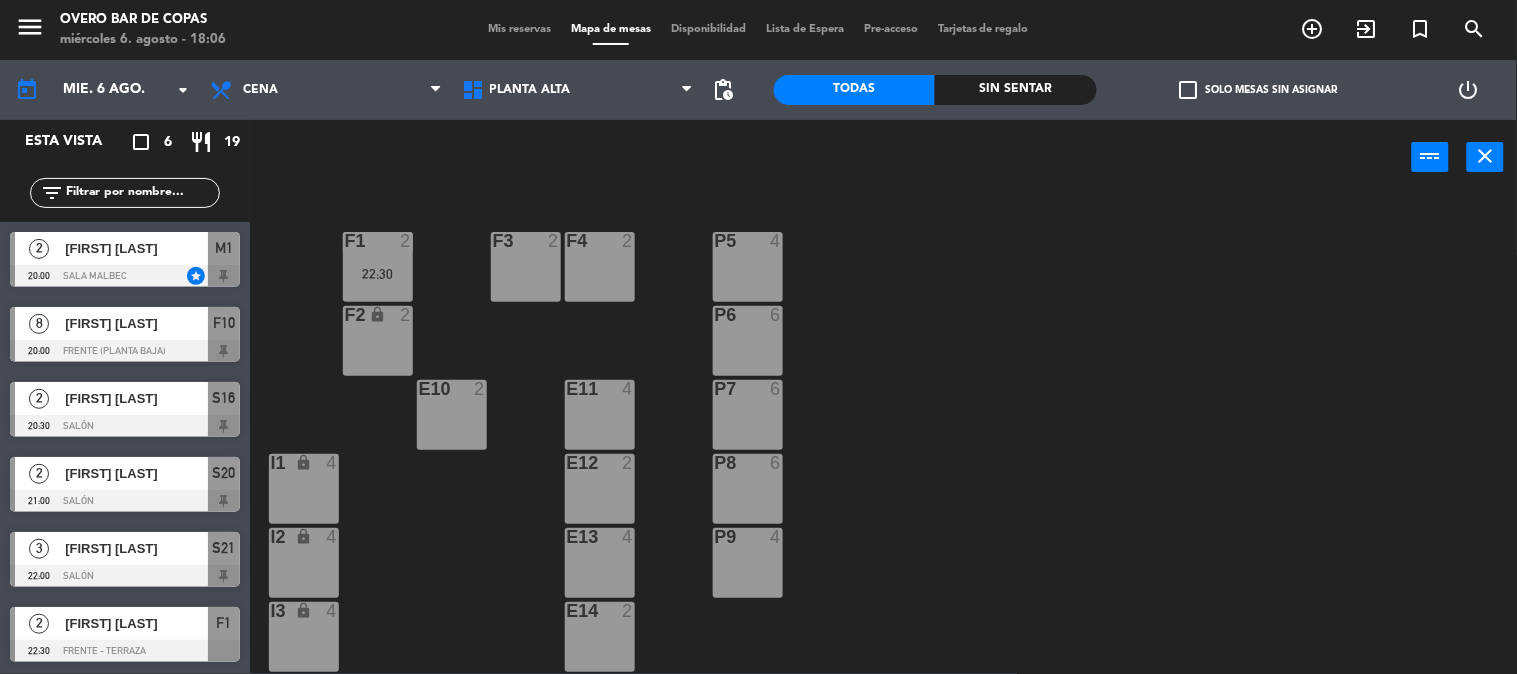 click on "[FIRST] [LAST]" at bounding box center (136, 548) 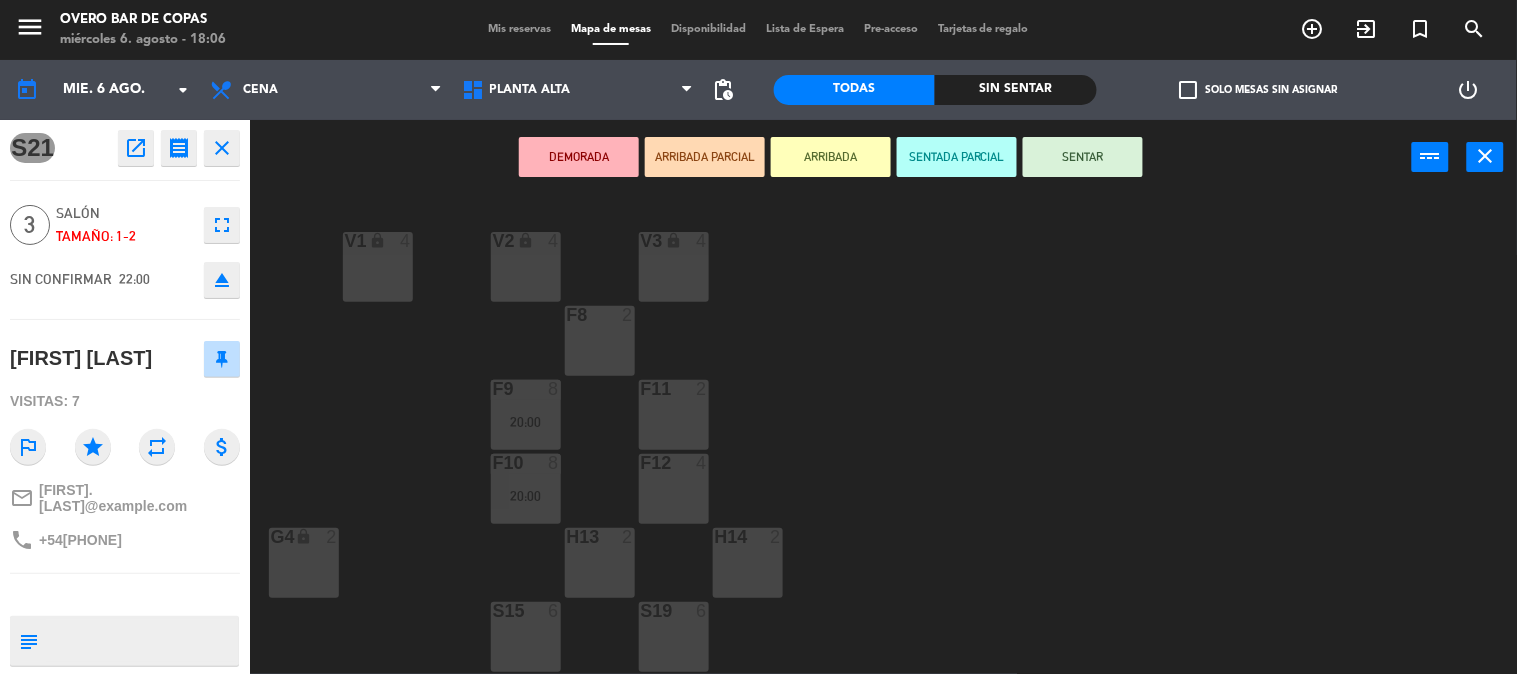 click on "open_in_new" 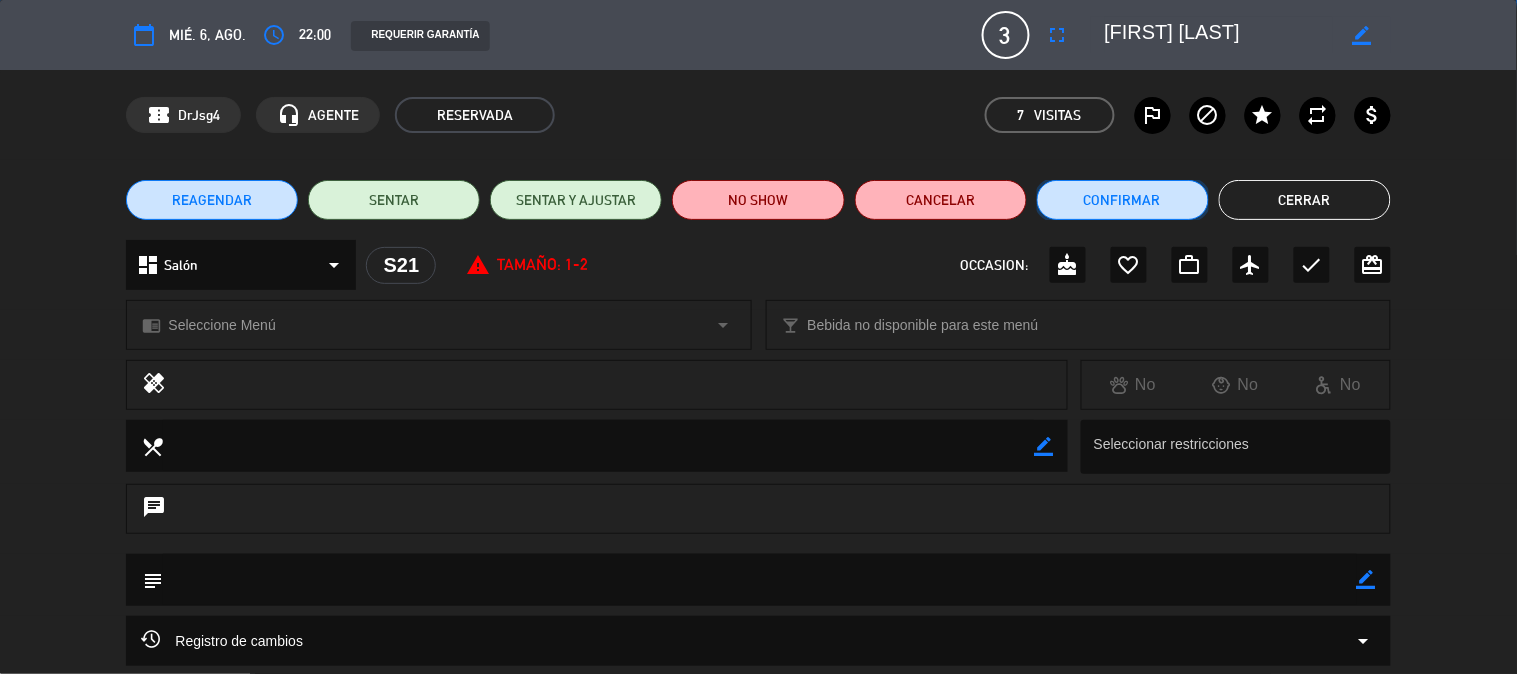 click on "Confirmar" 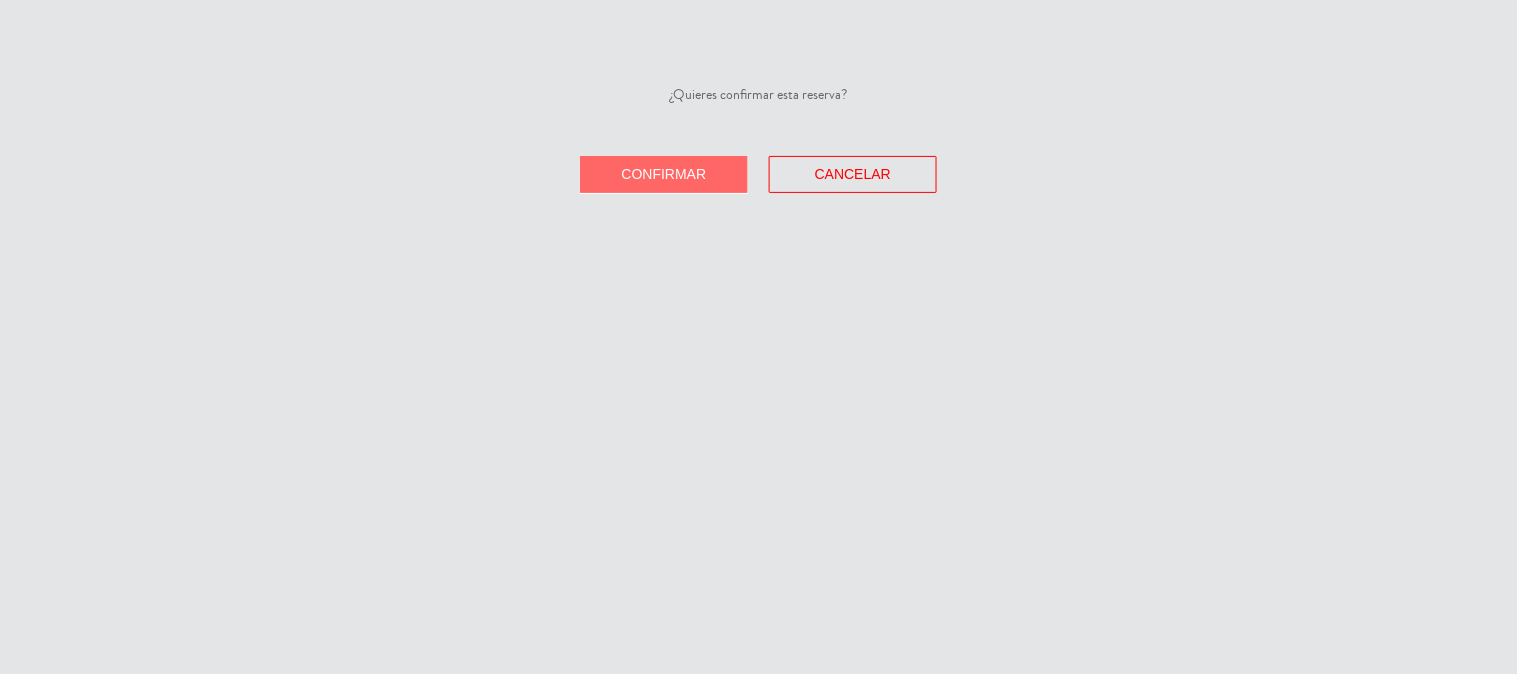 click on "Confirmar" 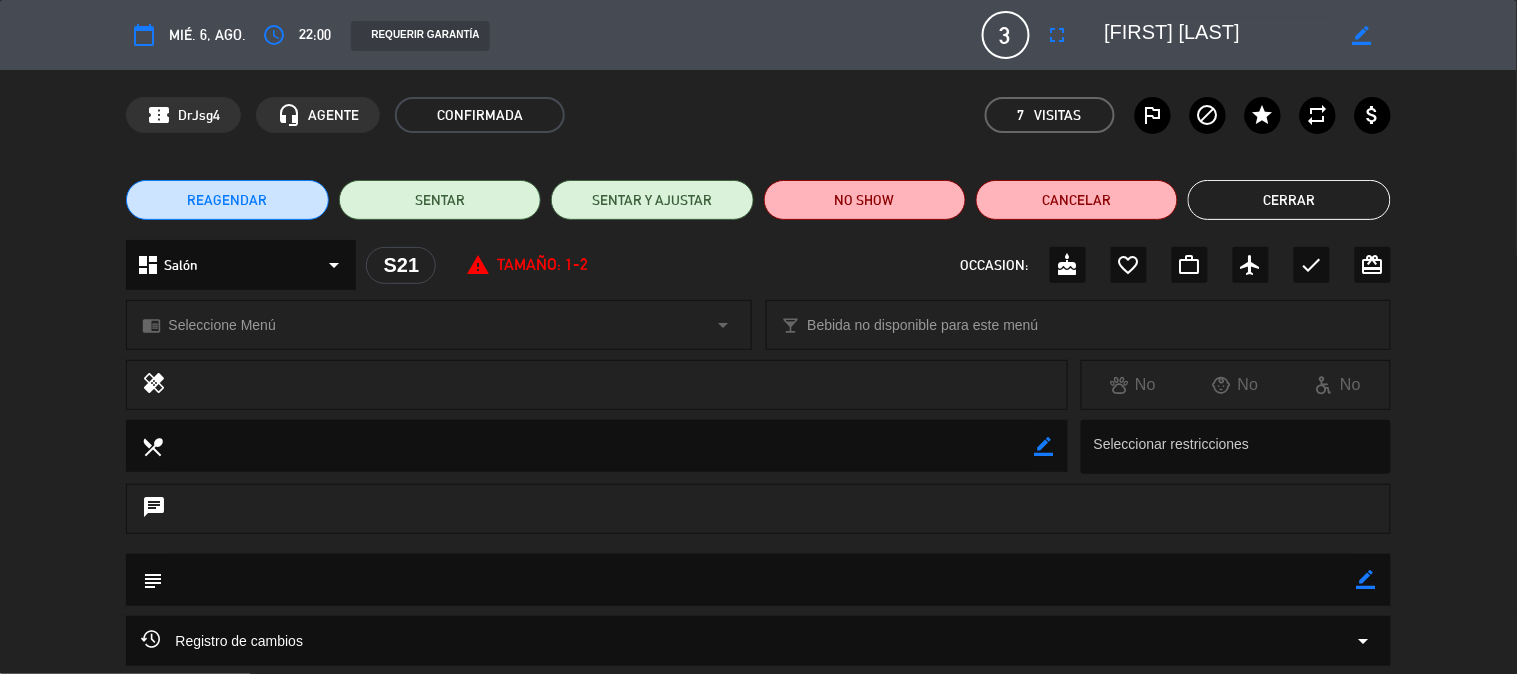 click on "Cerrar" 